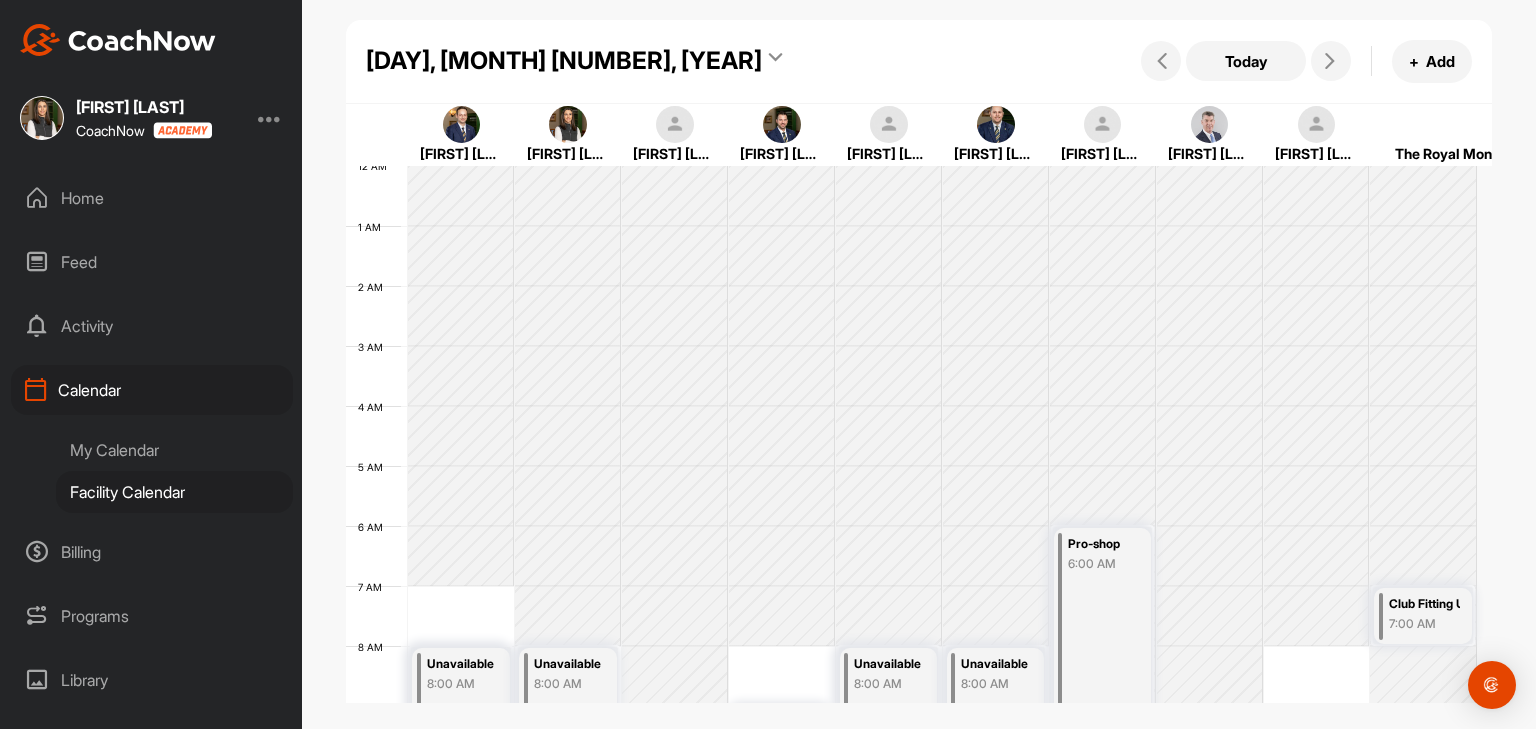 scroll, scrollTop: 0, scrollLeft: 0, axis: both 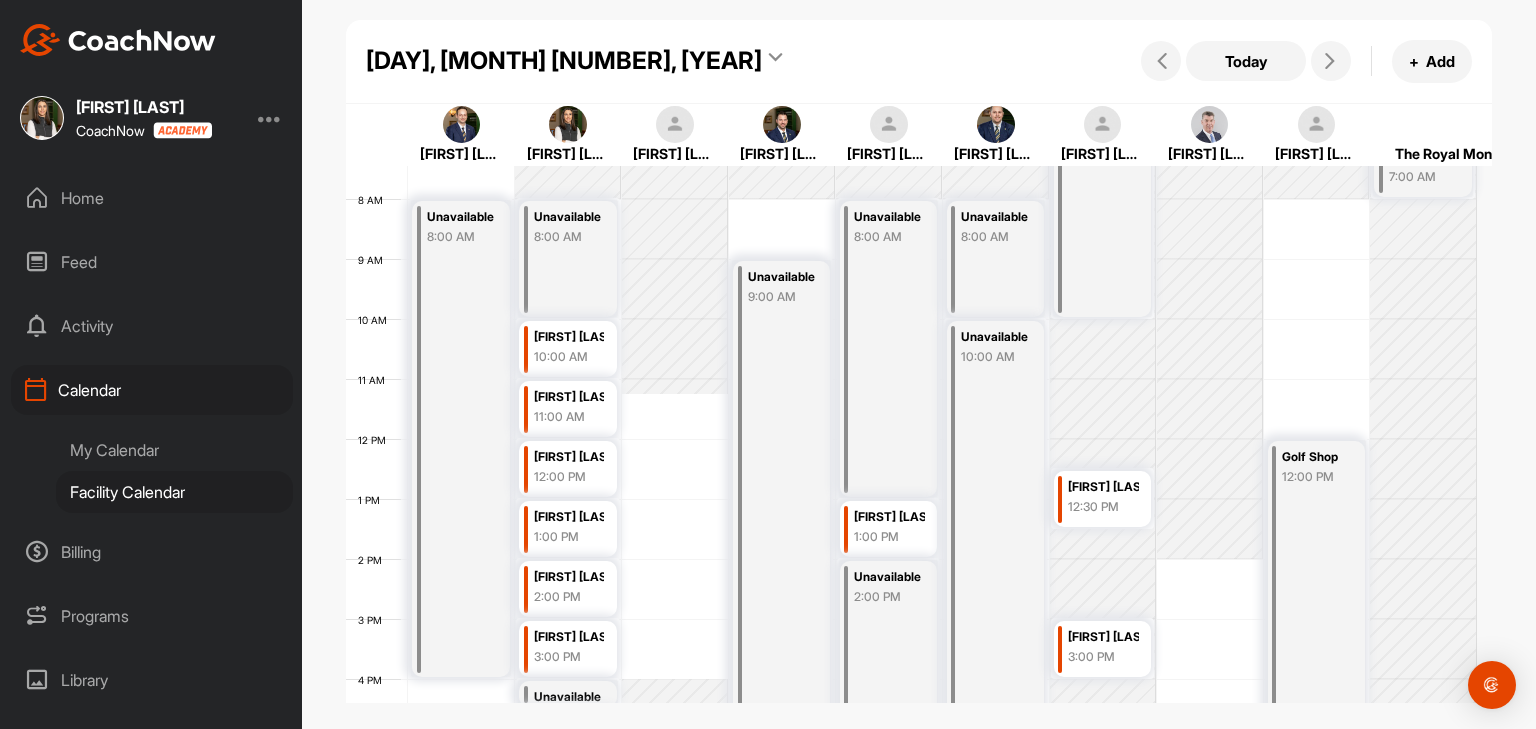 click on "[DAY], [MONTH] [NUMBER], [YEAR]" at bounding box center (564, 61) 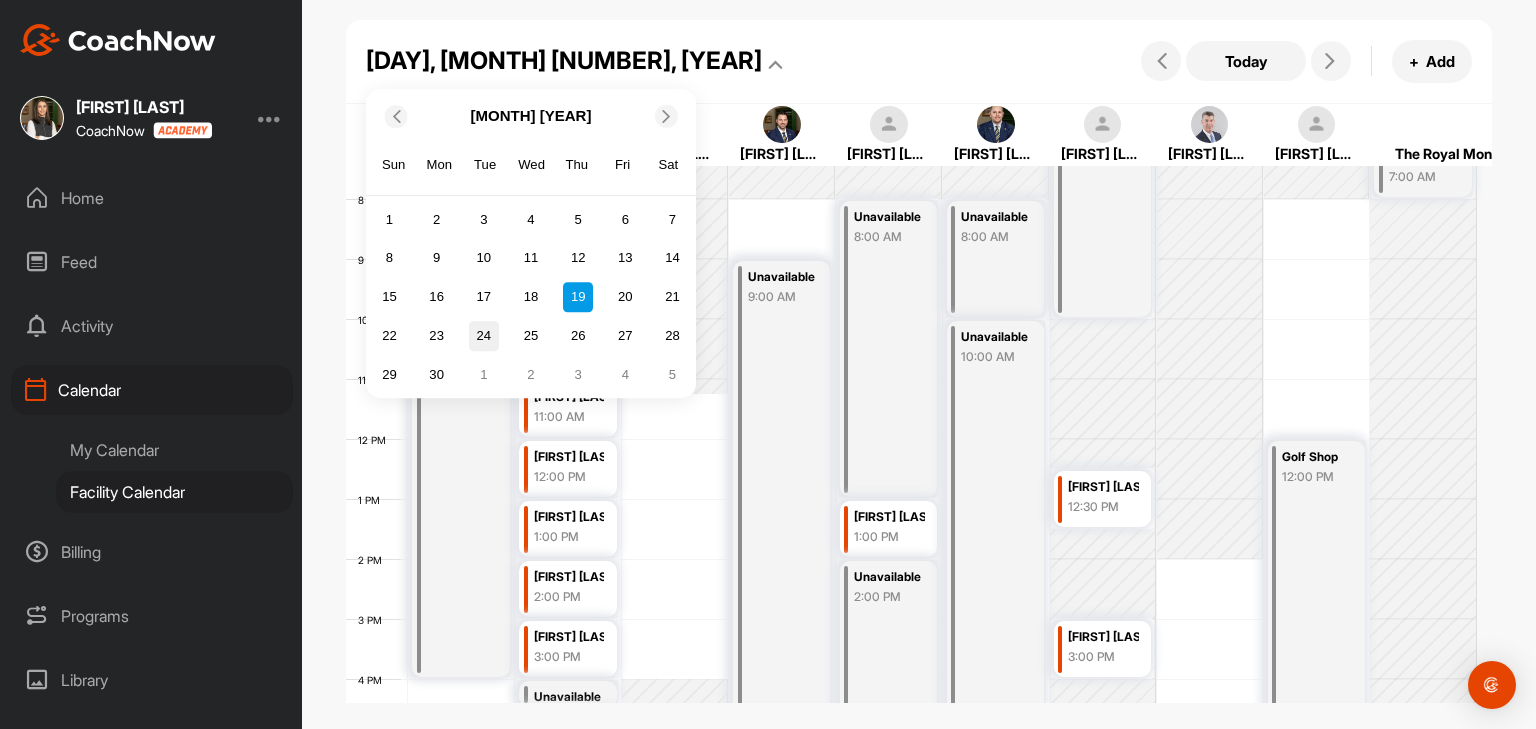 click on "24" at bounding box center [484, 336] 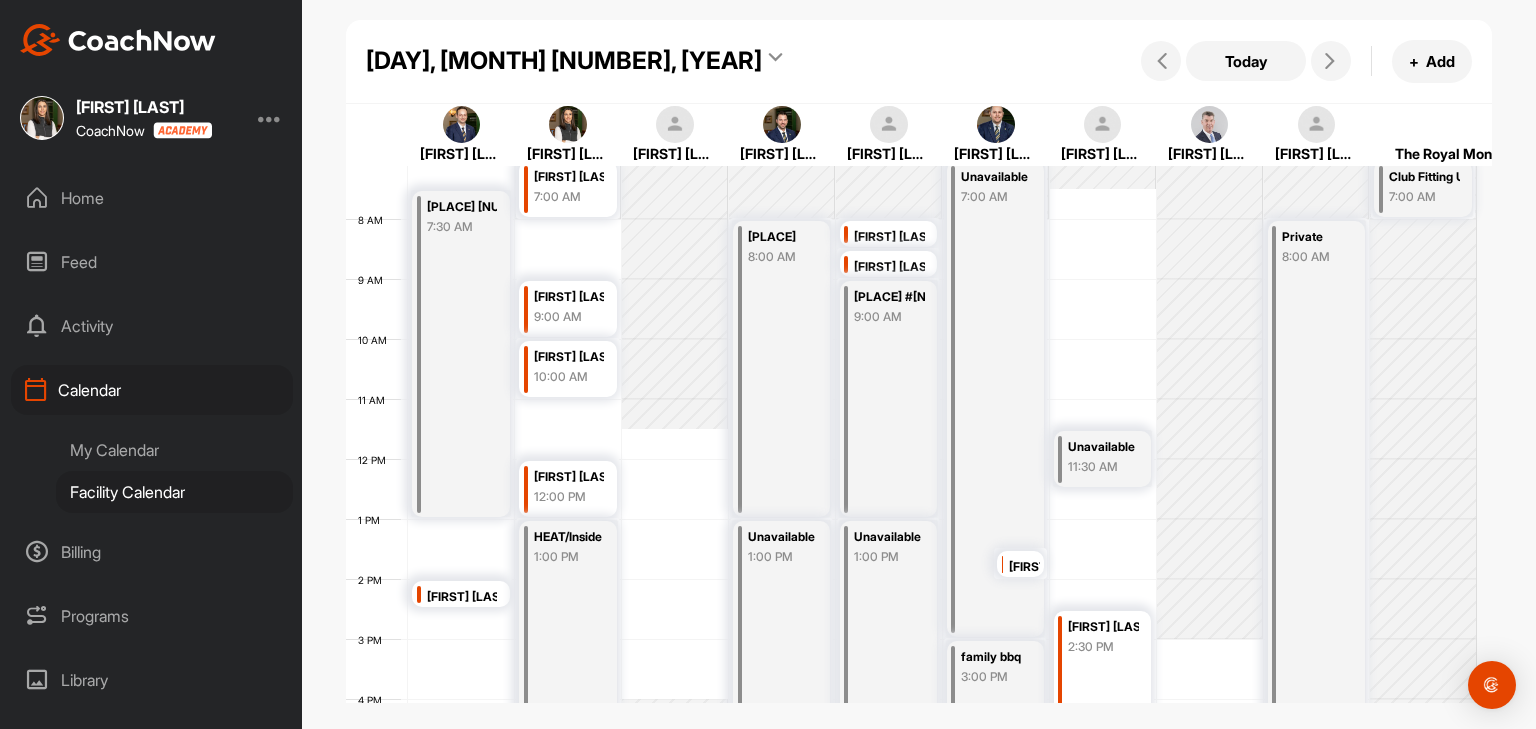 scroll, scrollTop: 347, scrollLeft: 0, axis: vertical 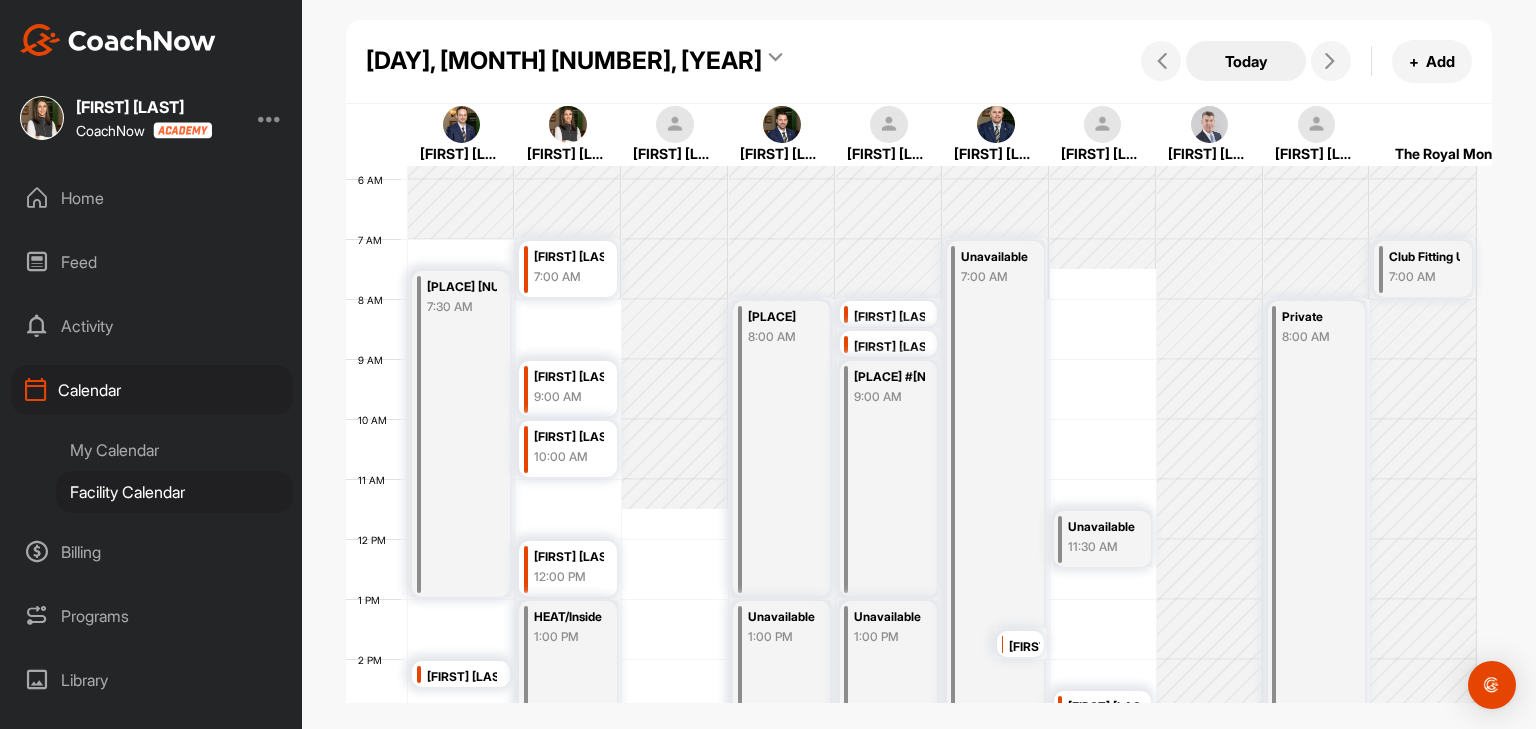 click on "Today" at bounding box center (1246, 61) 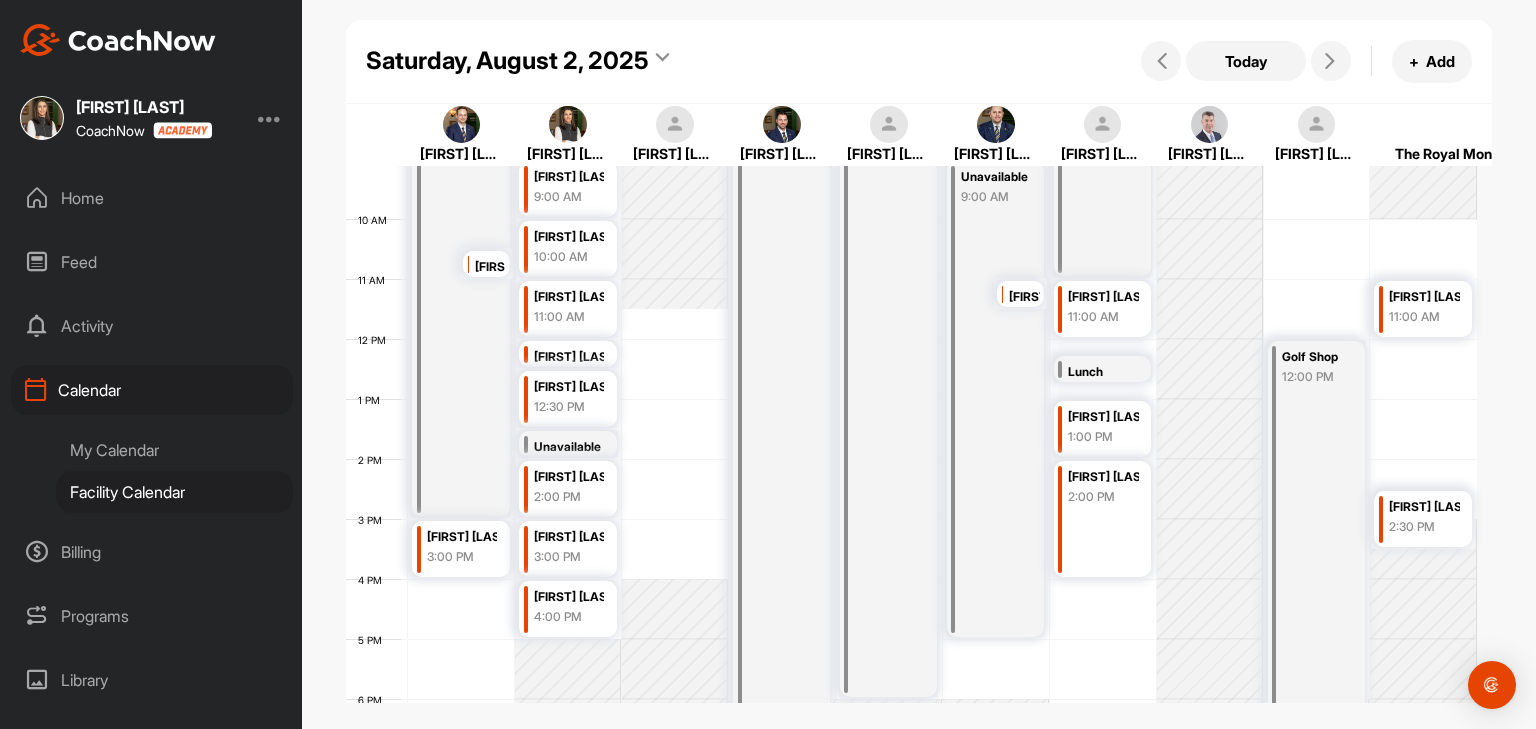 scroll, scrollTop: 447, scrollLeft: 0, axis: vertical 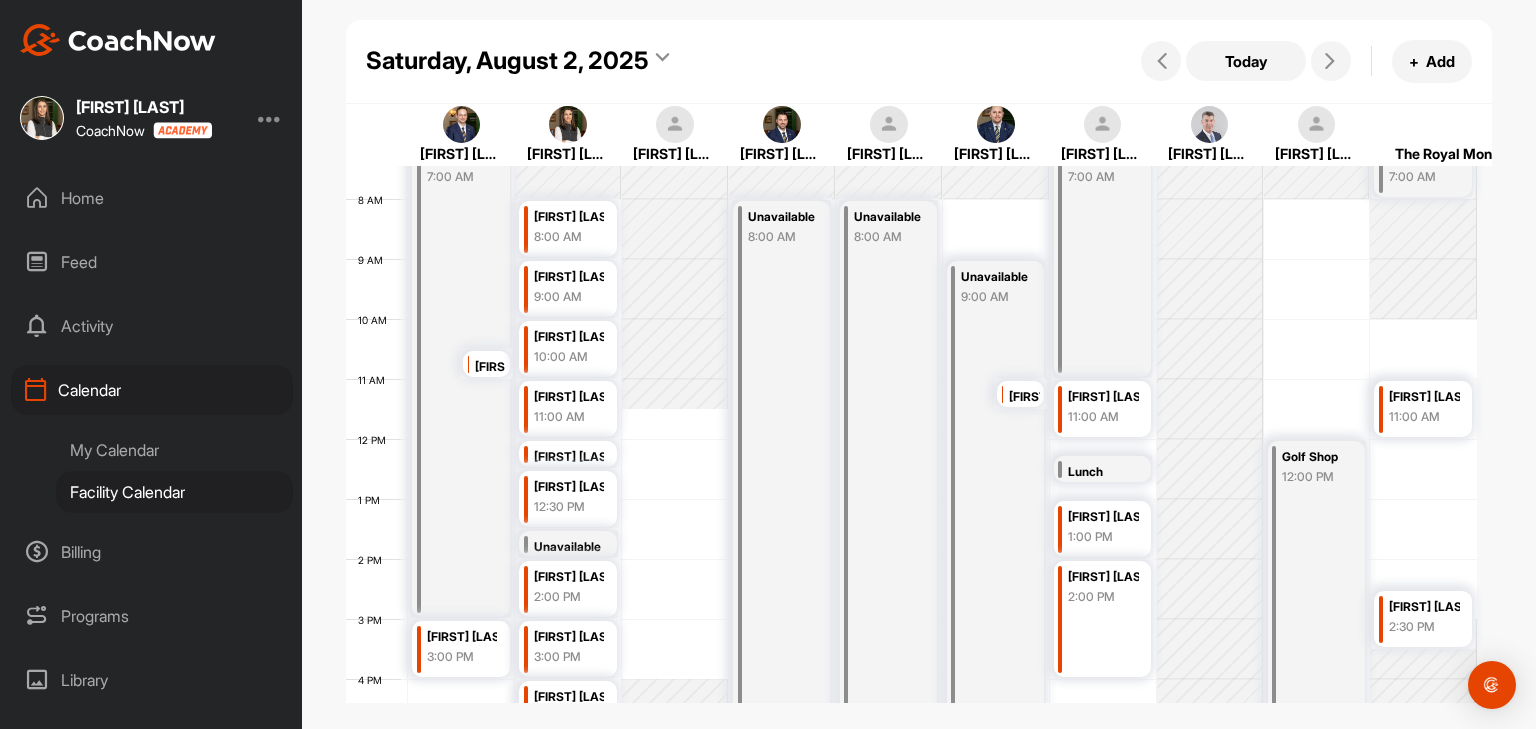 click on "[FIRST] [LAST]" at bounding box center [490, 367] 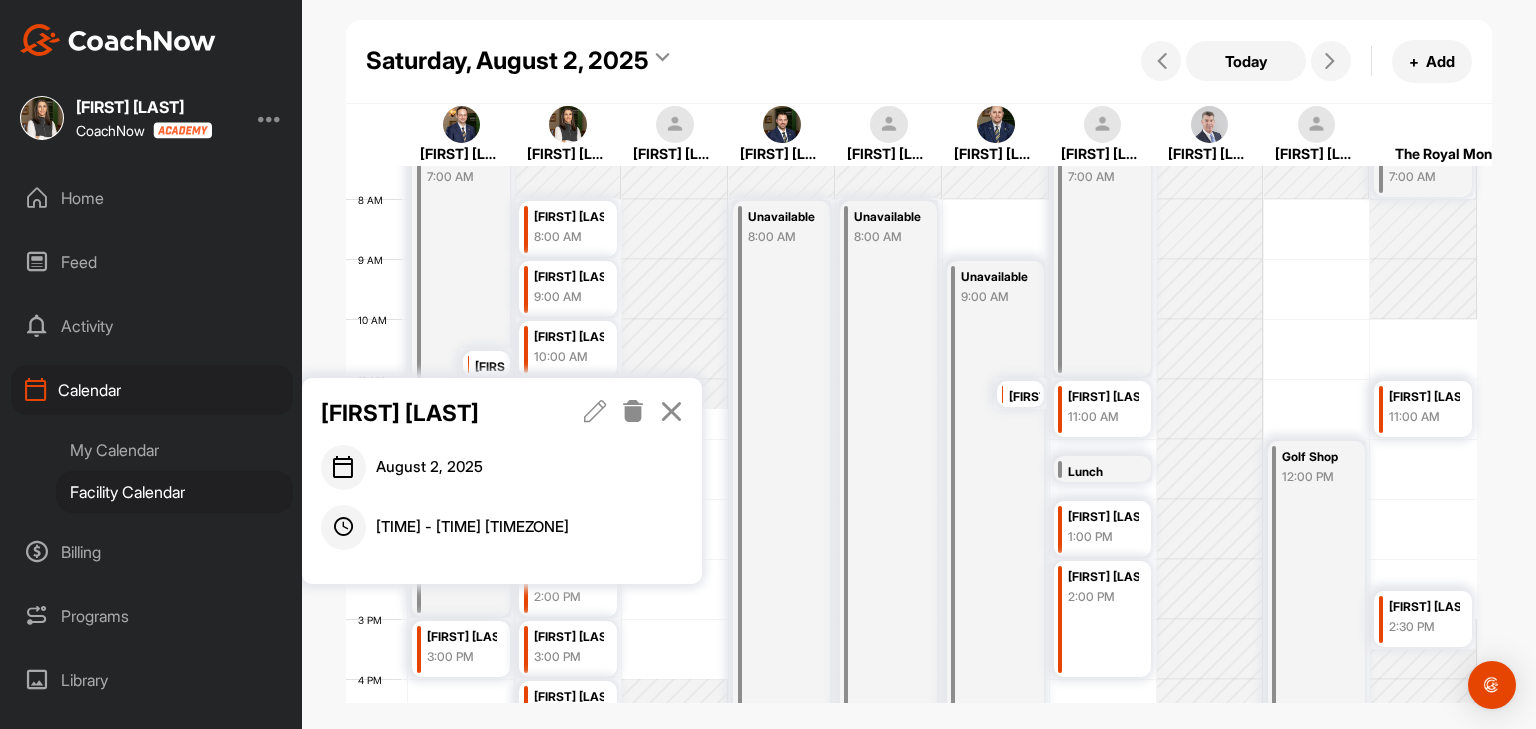 click at bounding box center [671, 411] 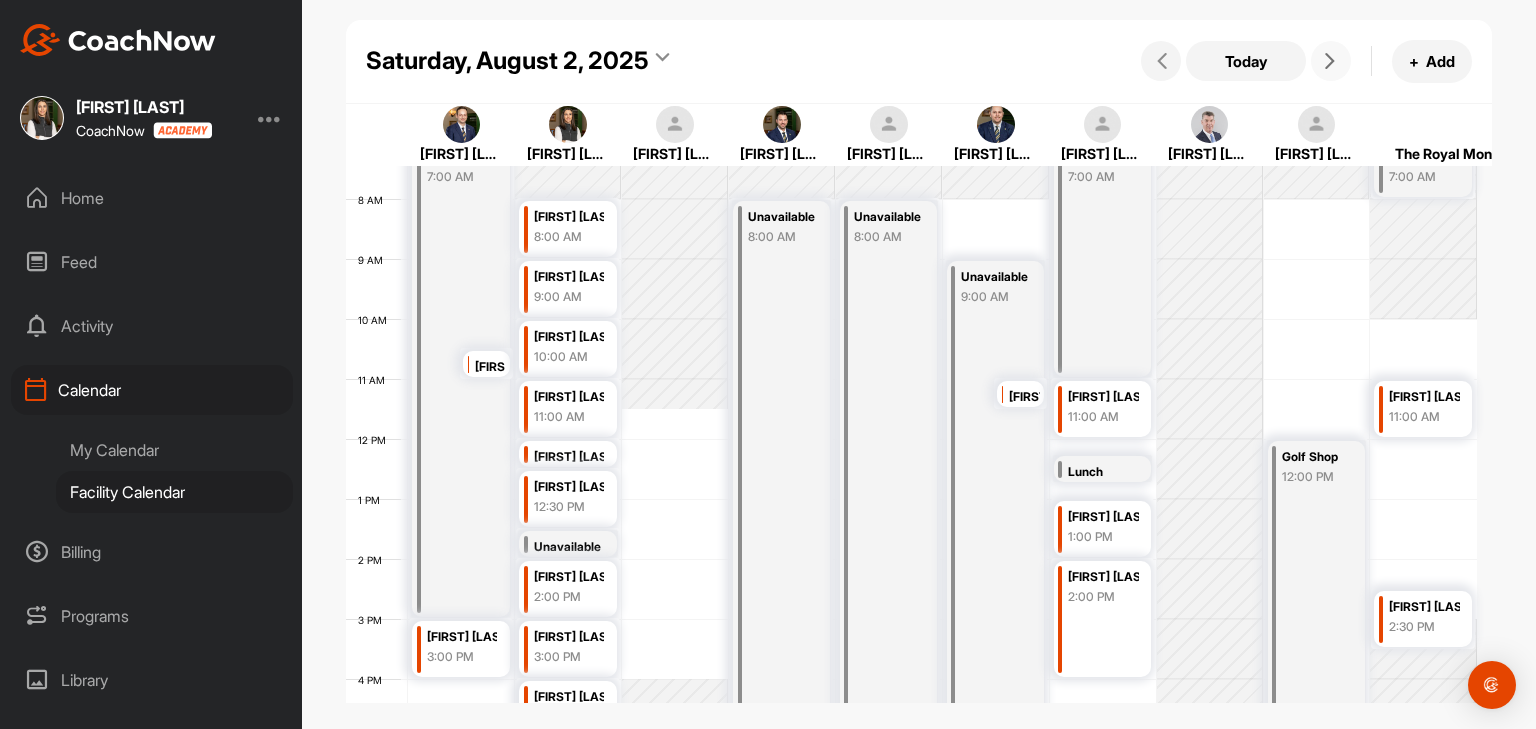 click at bounding box center [1331, 61] 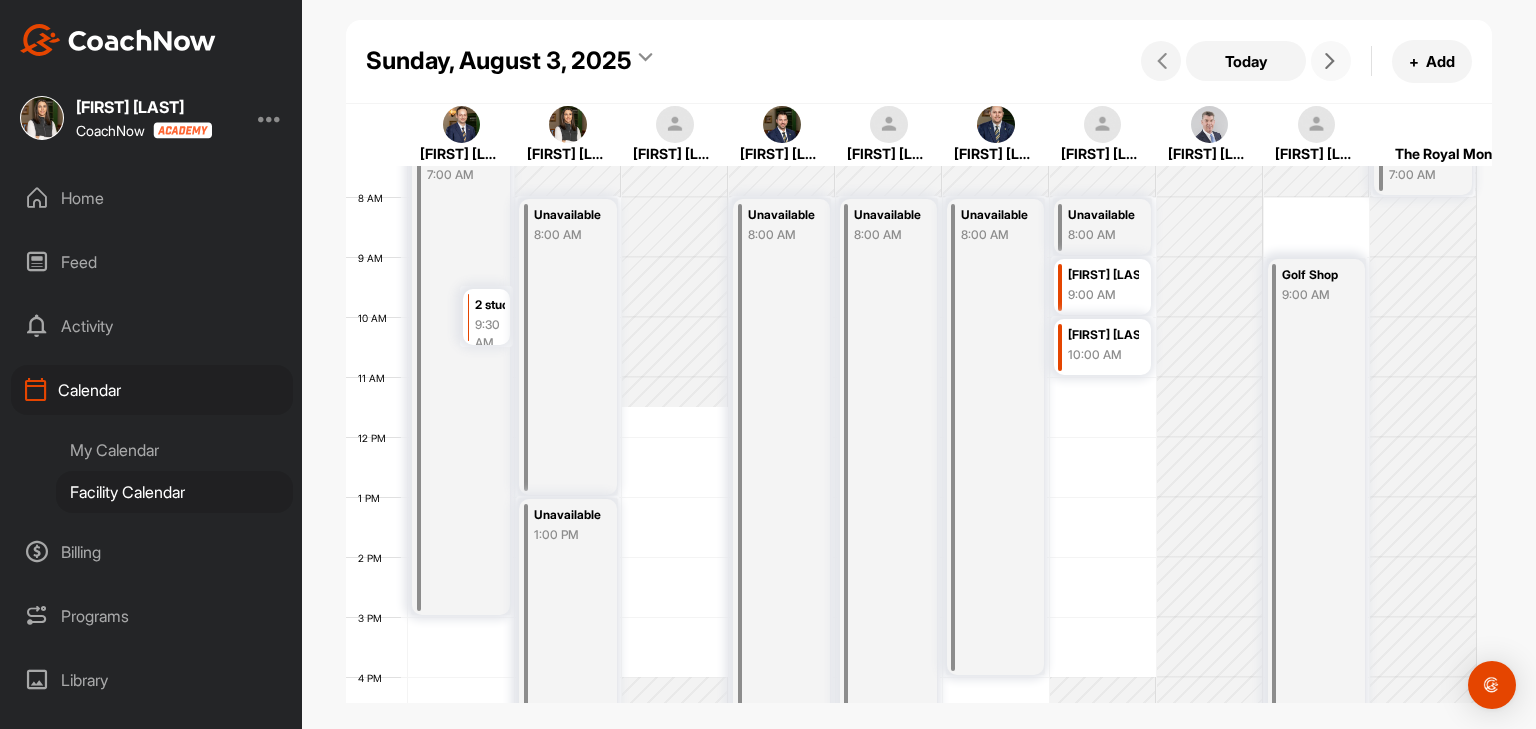 scroll, scrollTop: 446, scrollLeft: 0, axis: vertical 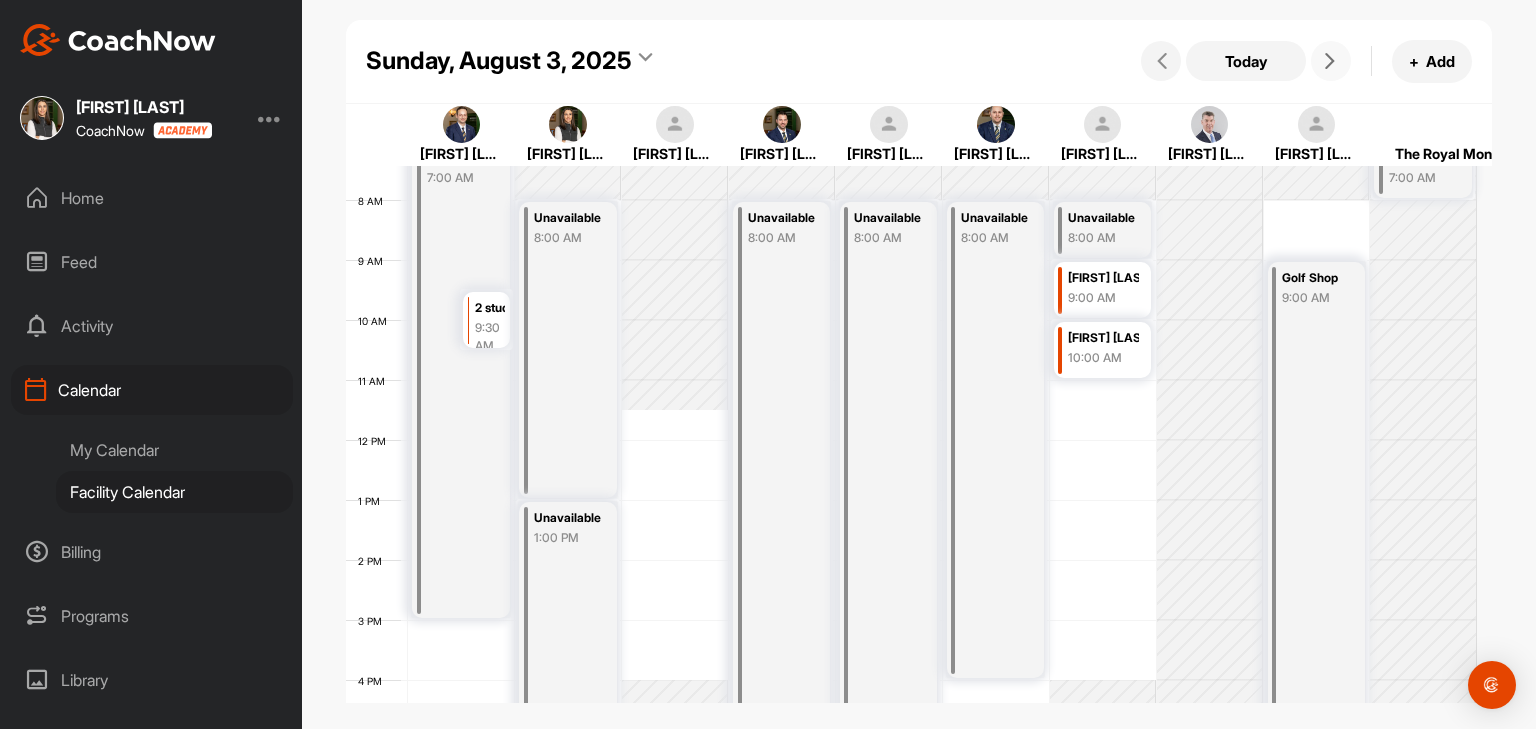 click at bounding box center [1331, 61] 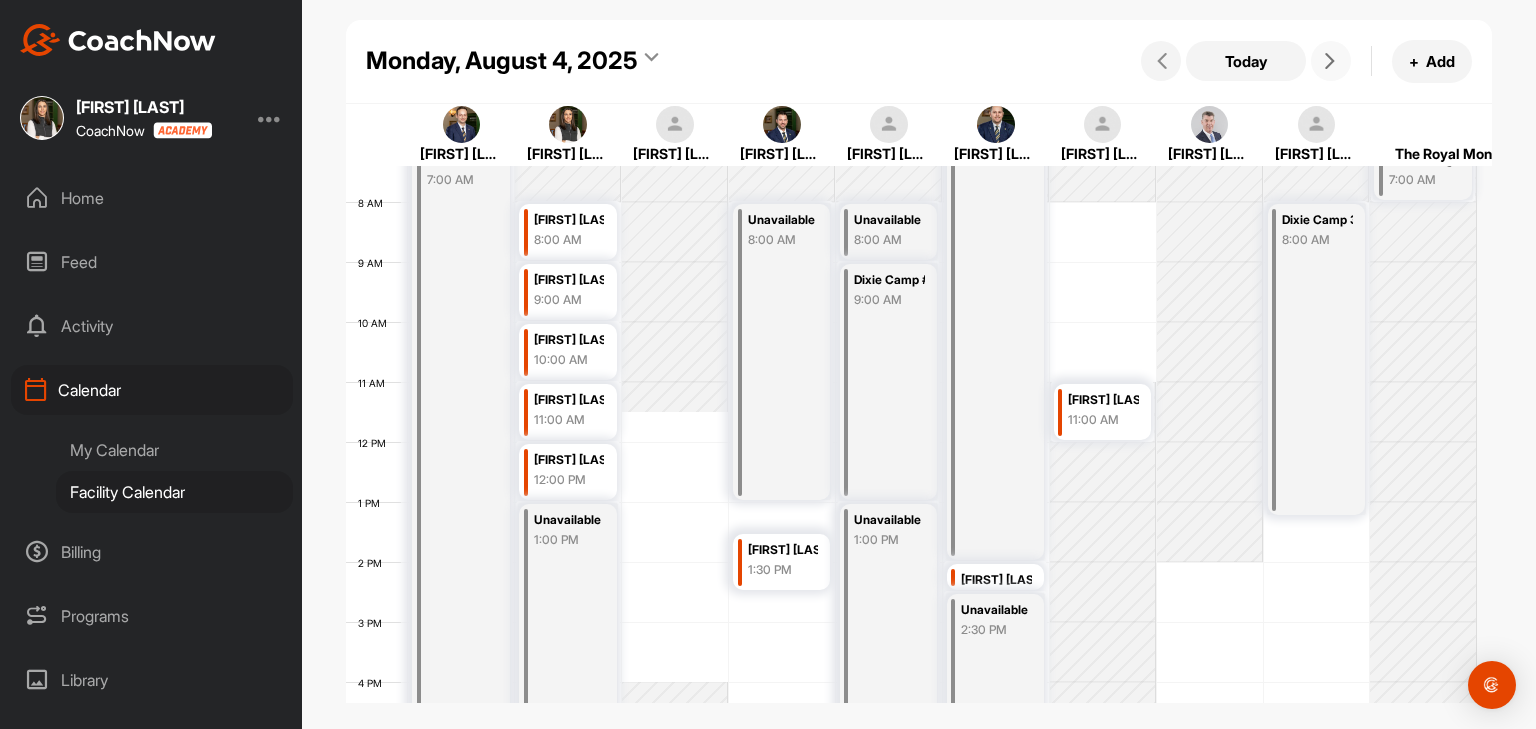 scroll, scrollTop: 346, scrollLeft: 0, axis: vertical 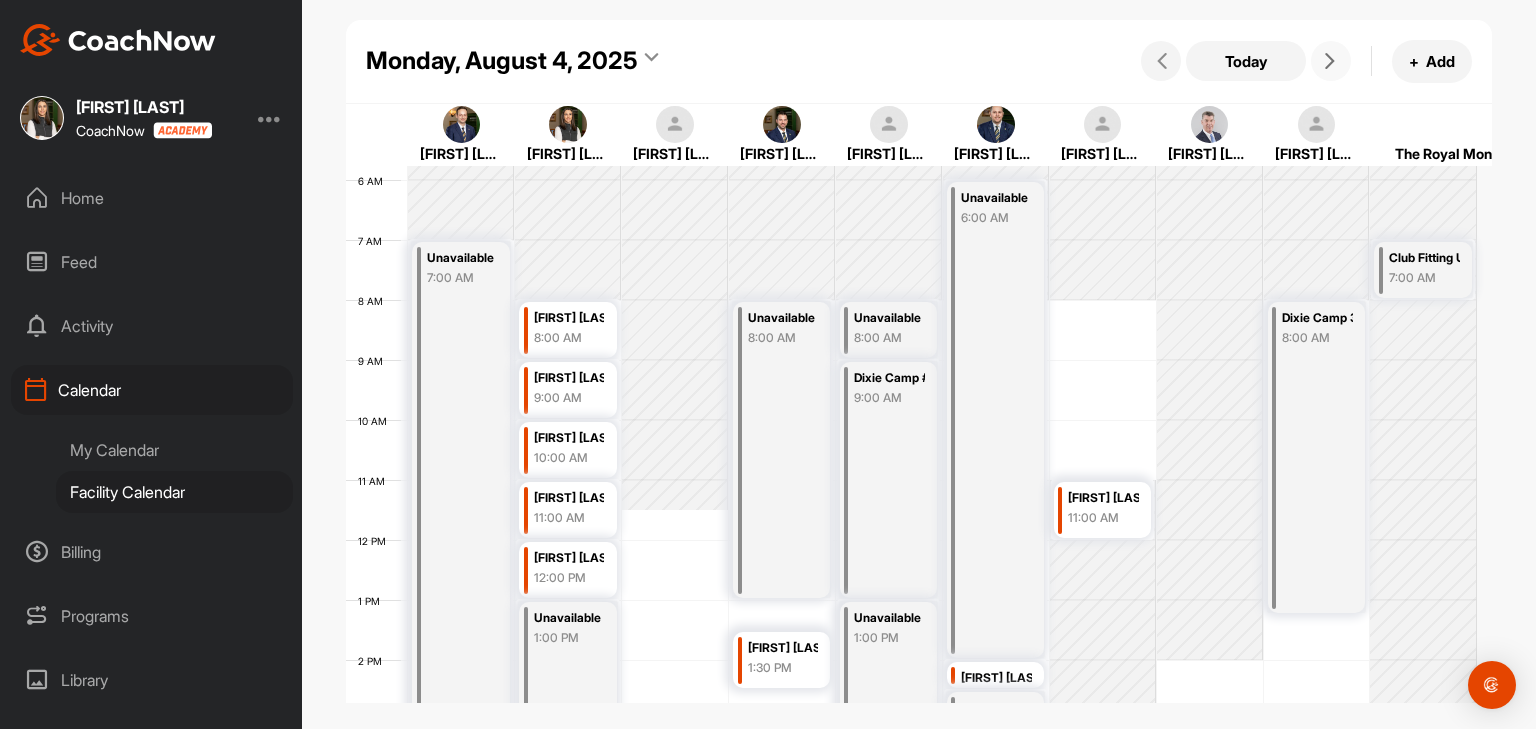 click at bounding box center [1330, 61] 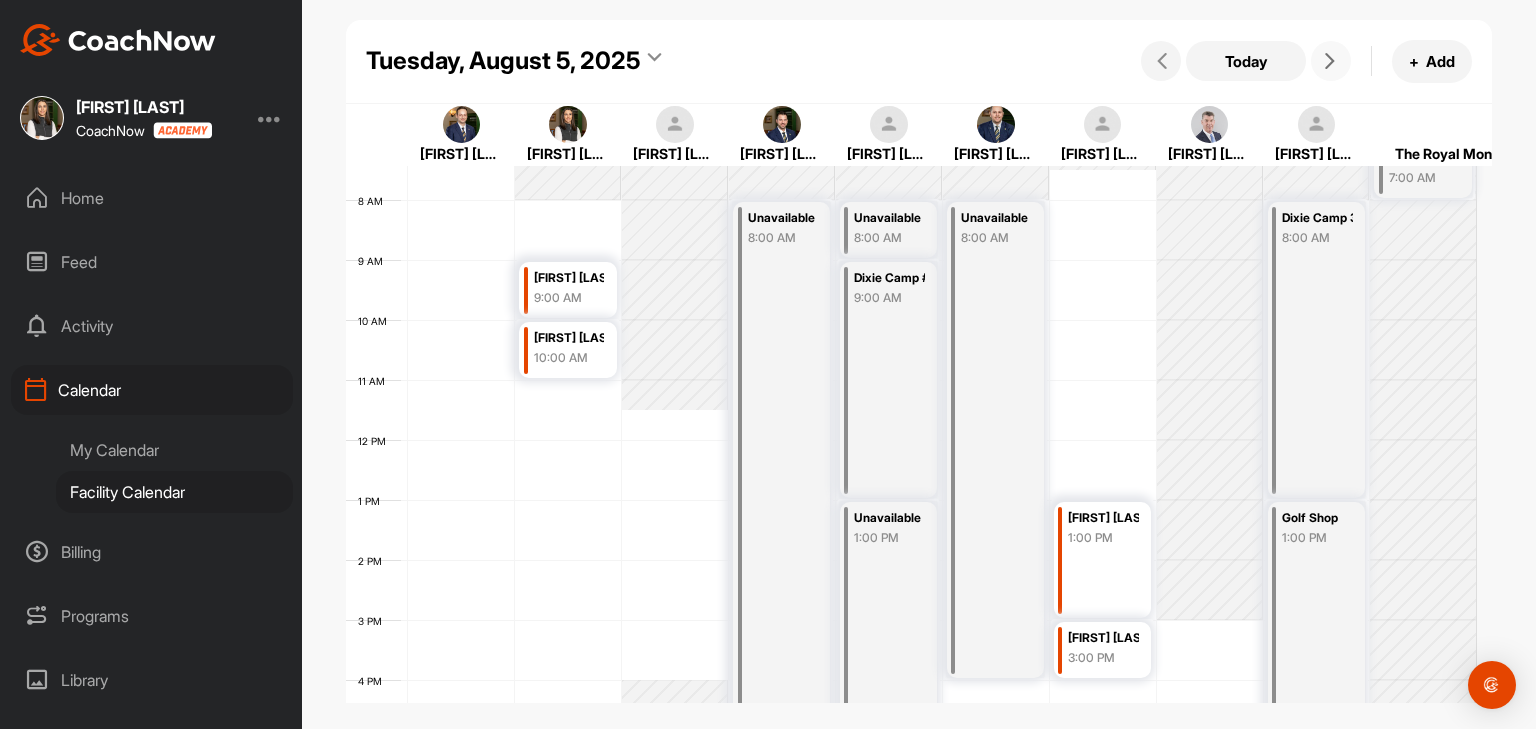 scroll, scrollTop: 346, scrollLeft: 0, axis: vertical 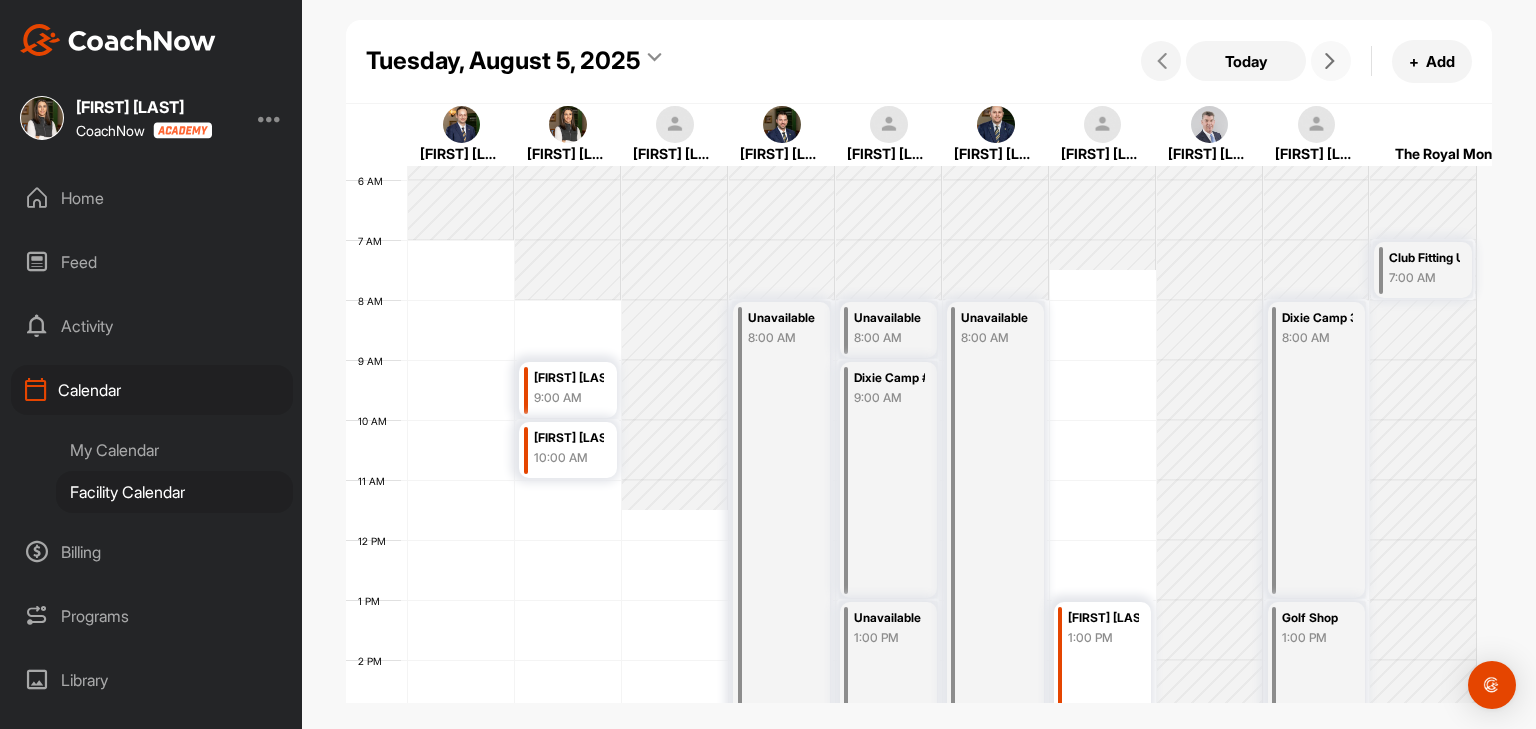 click at bounding box center [1330, 61] 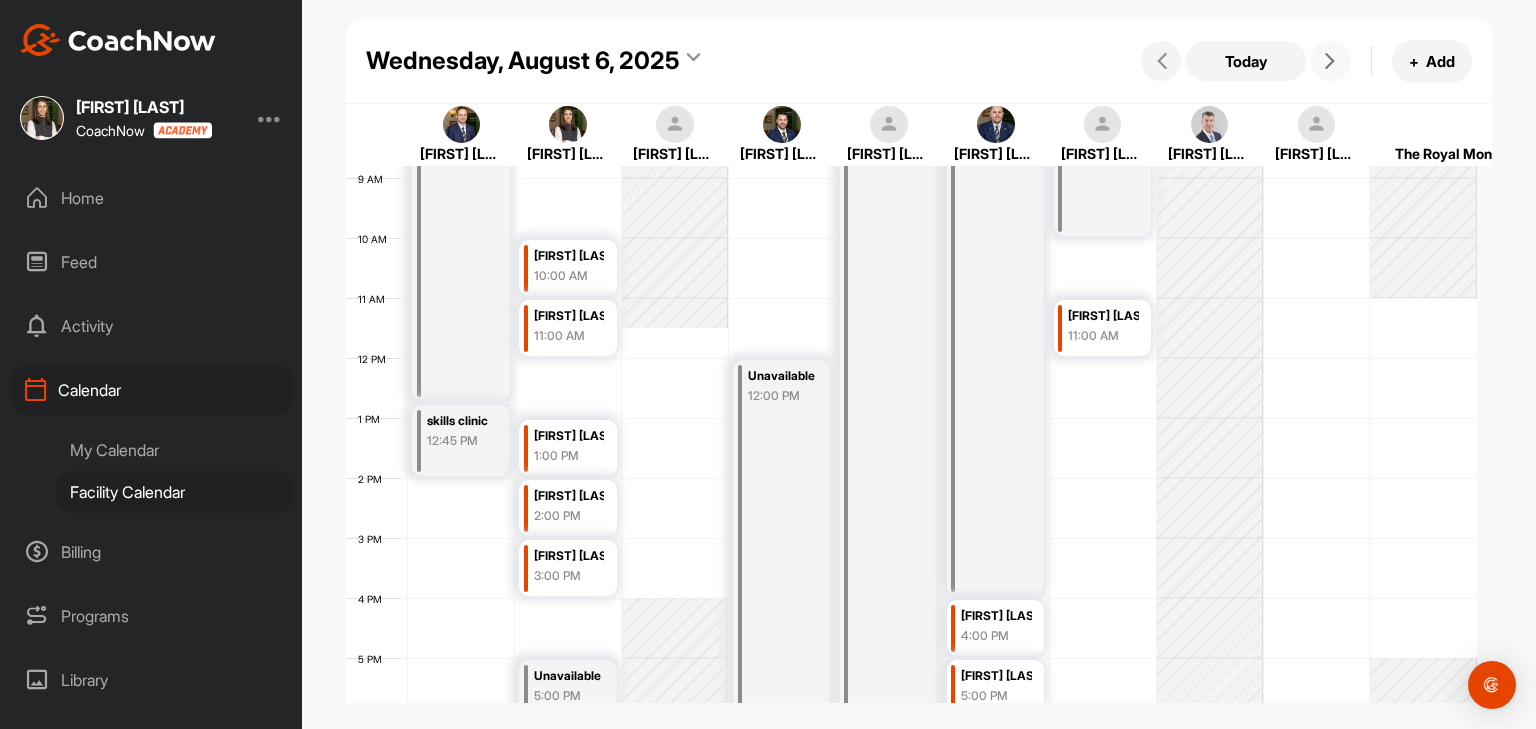 scroll, scrollTop: 446, scrollLeft: 0, axis: vertical 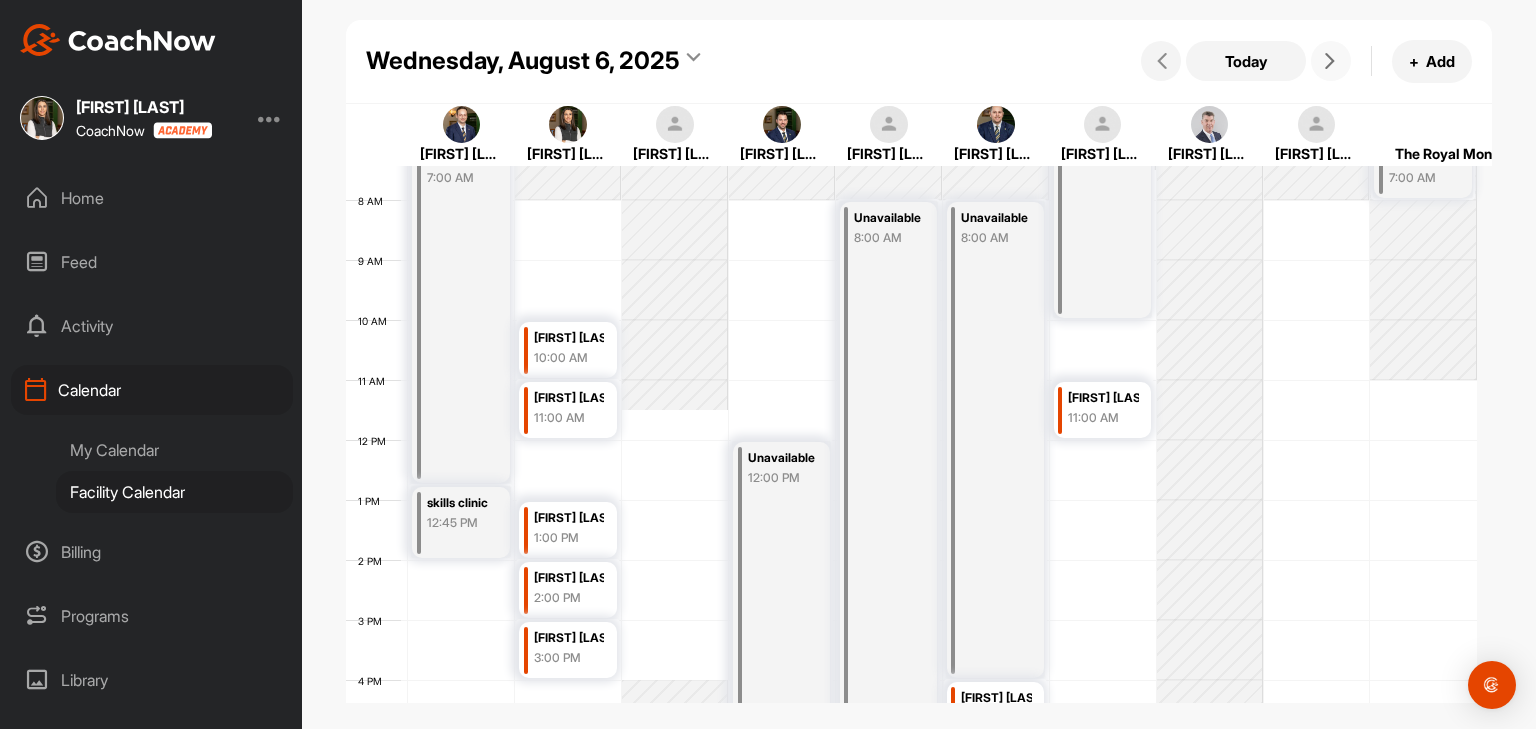click at bounding box center [1331, 61] 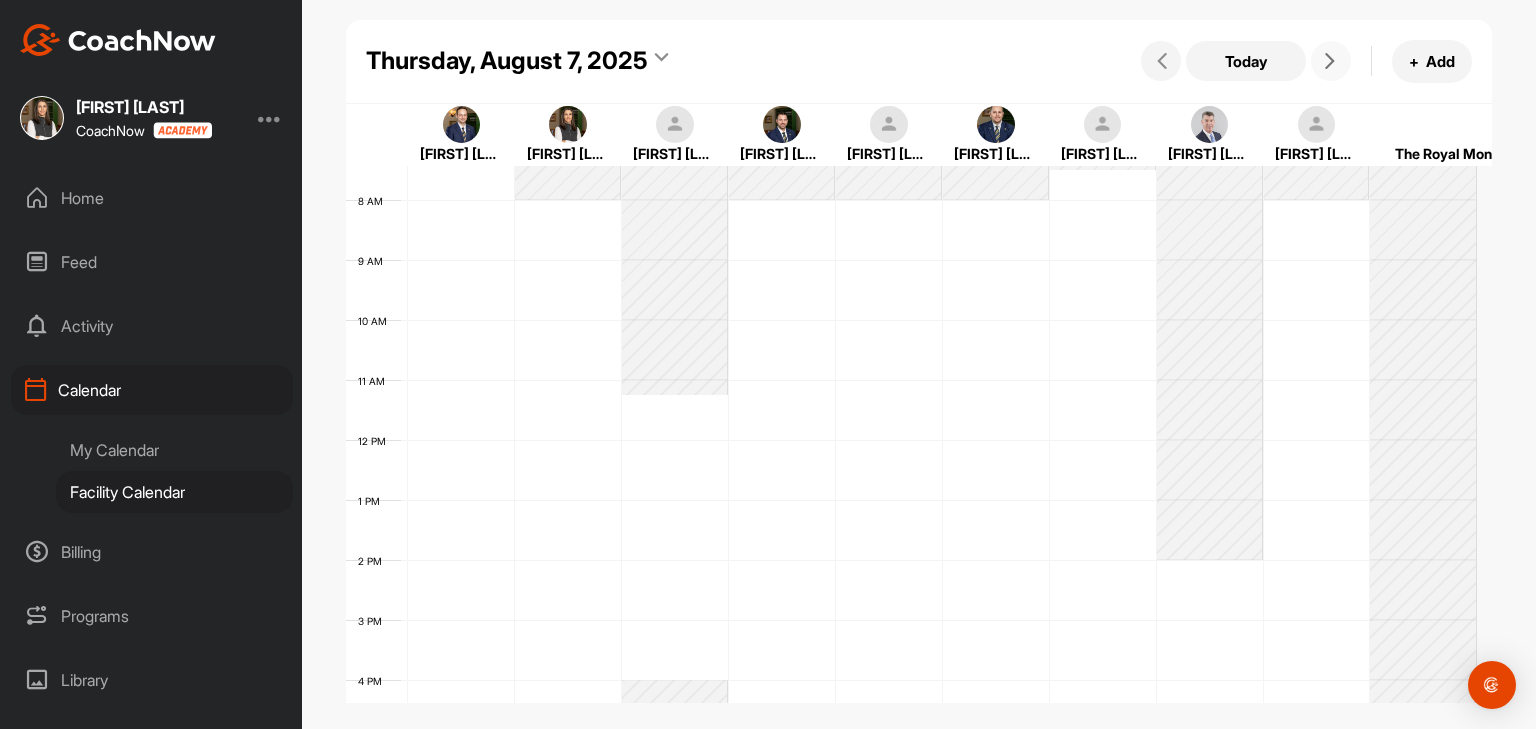 scroll, scrollTop: 346, scrollLeft: 0, axis: vertical 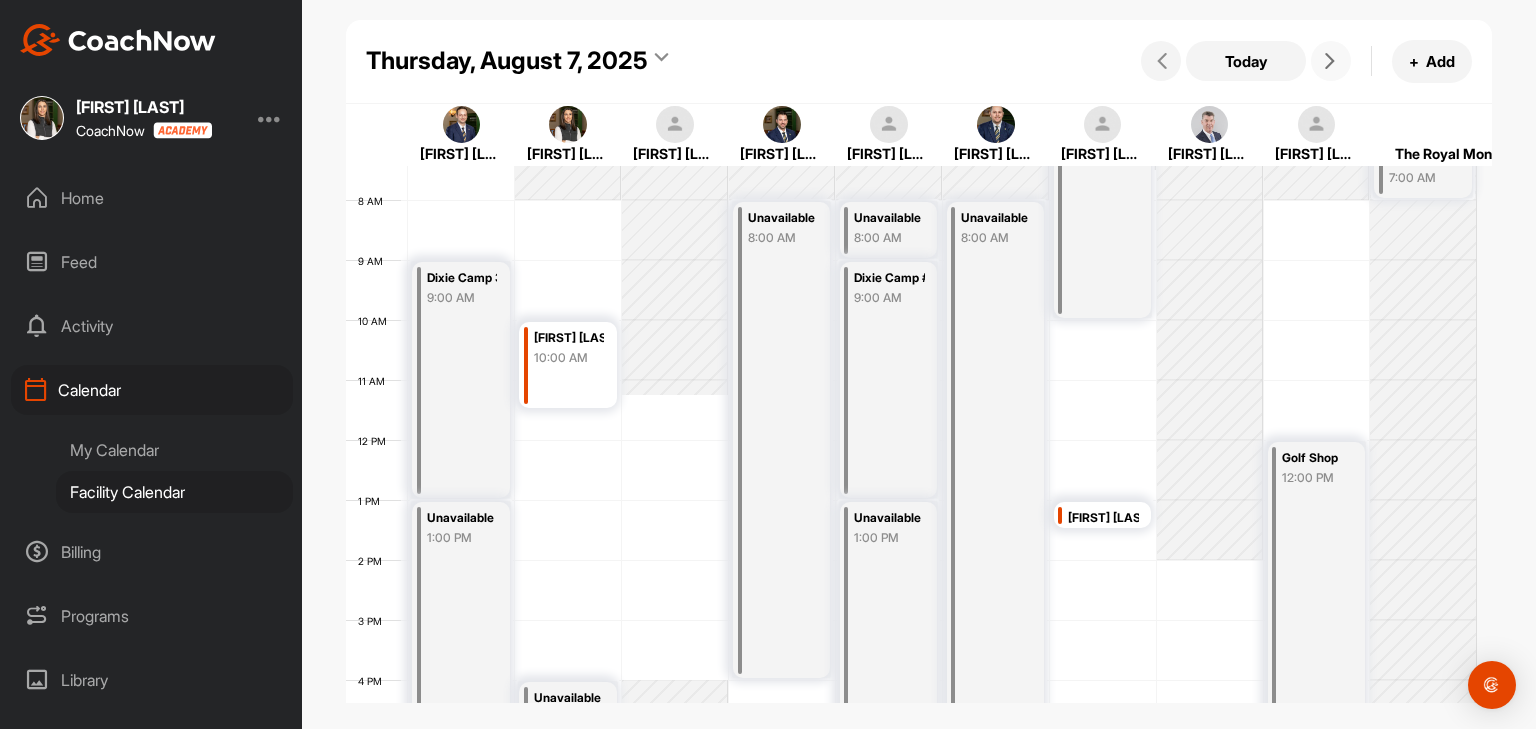 click at bounding box center [1331, 61] 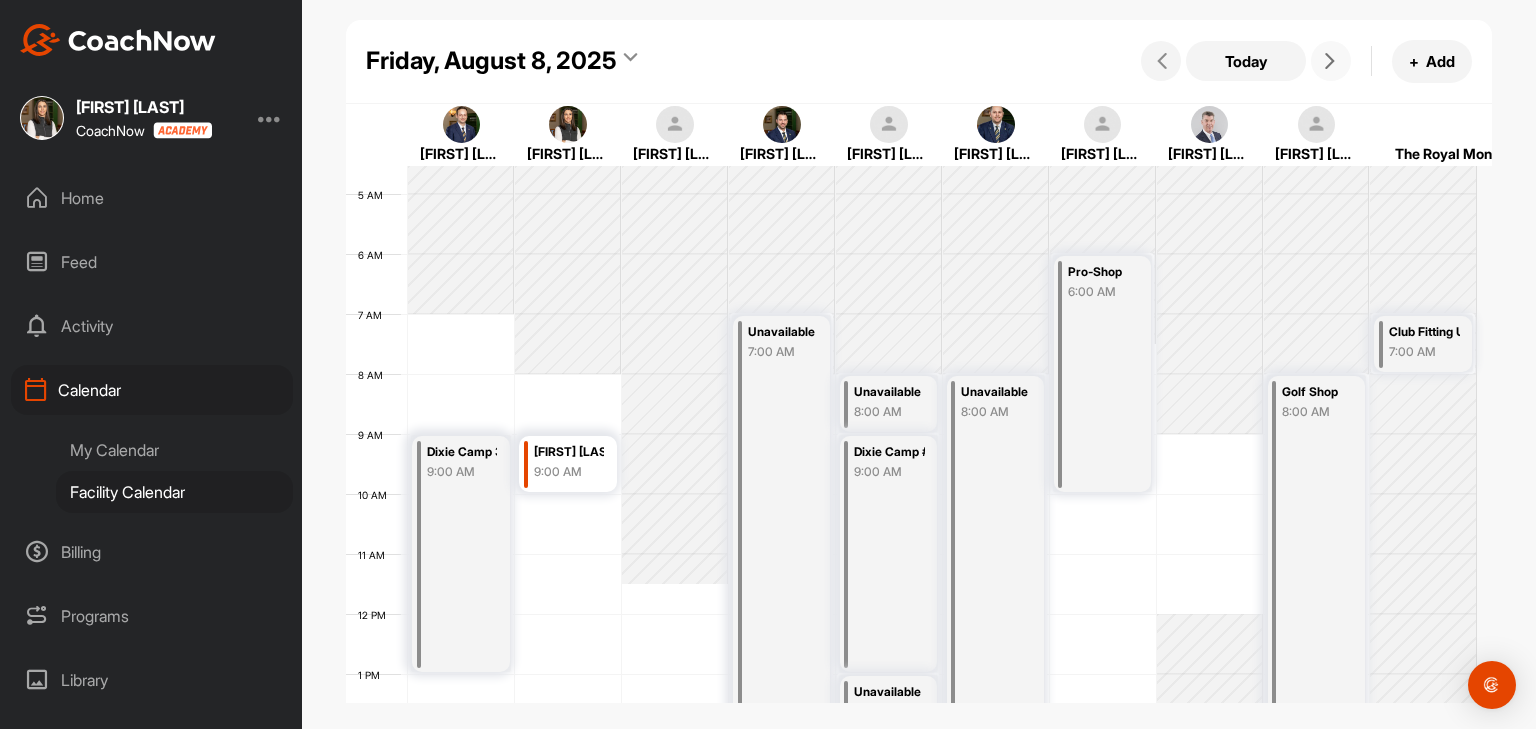 scroll, scrollTop: 246, scrollLeft: 0, axis: vertical 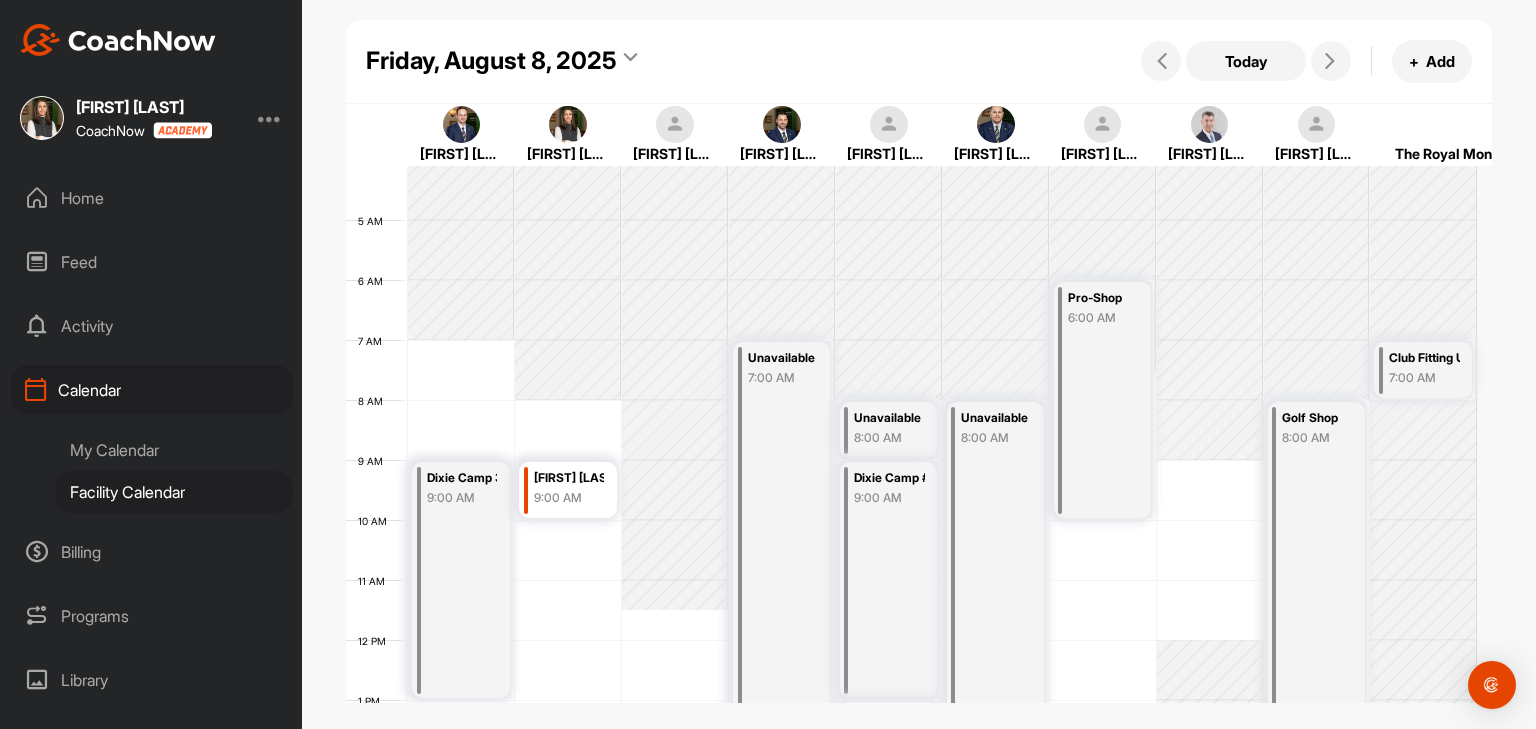 click on "My Calendar" at bounding box center (174, 450) 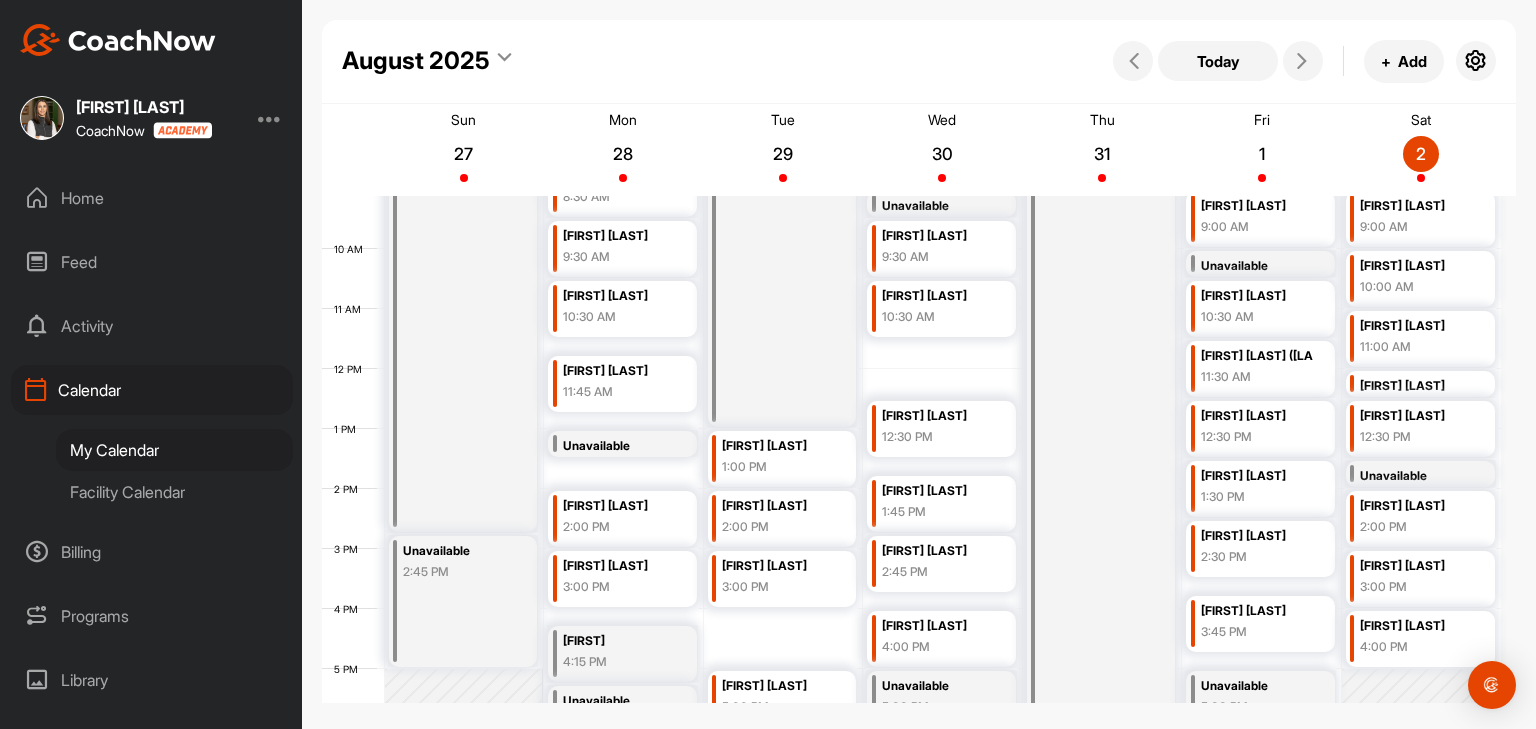 scroll, scrollTop: 447, scrollLeft: 0, axis: vertical 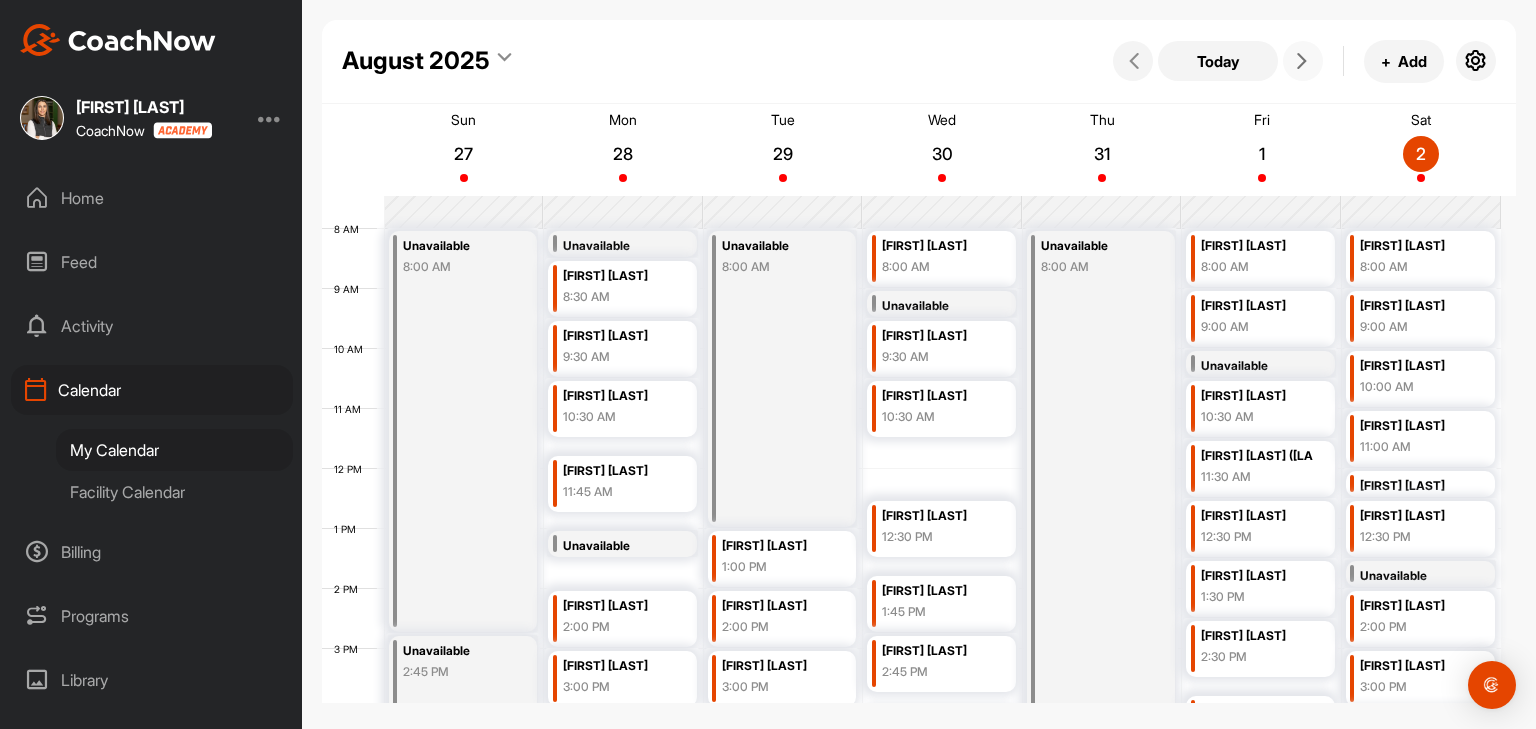 click at bounding box center [1303, 61] 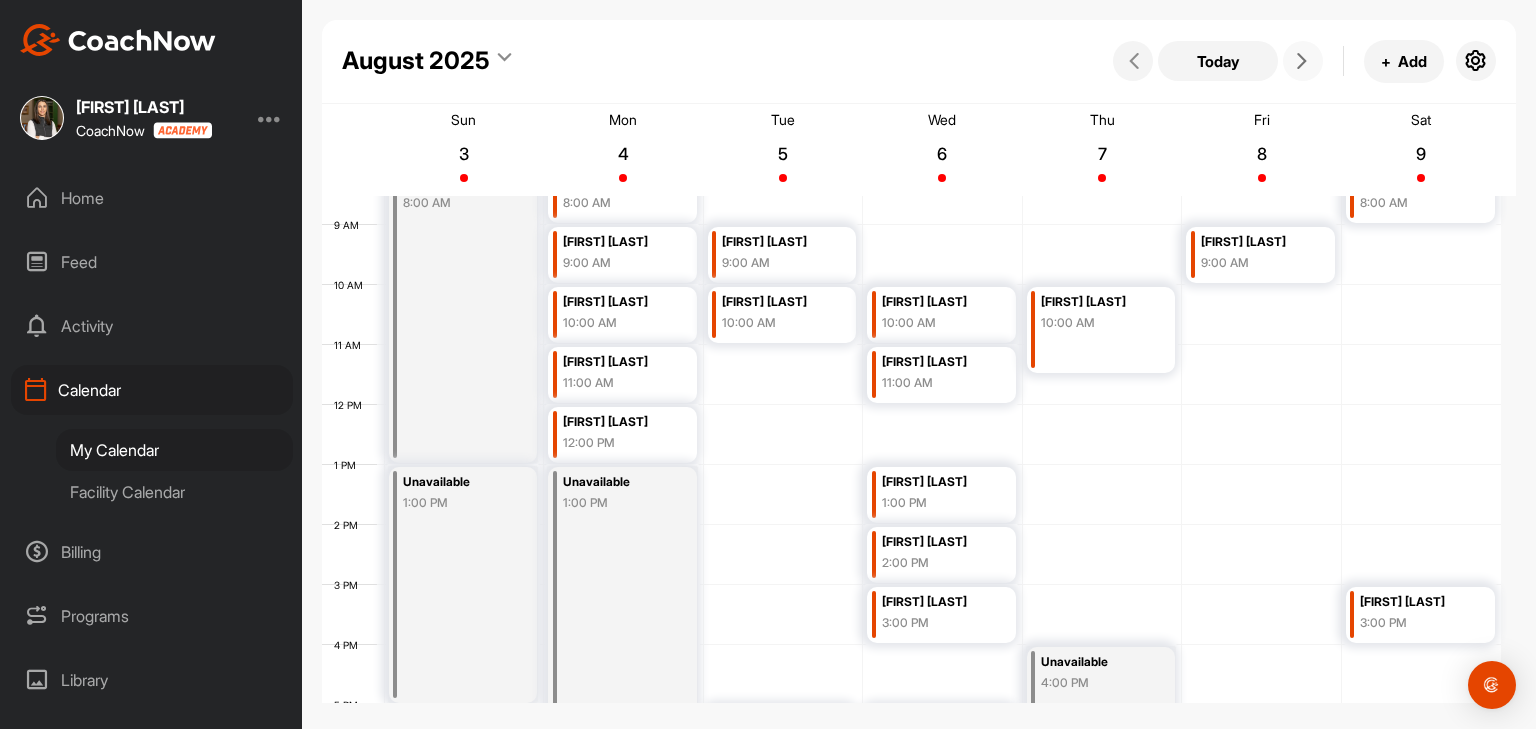 scroll, scrollTop: 447, scrollLeft: 0, axis: vertical 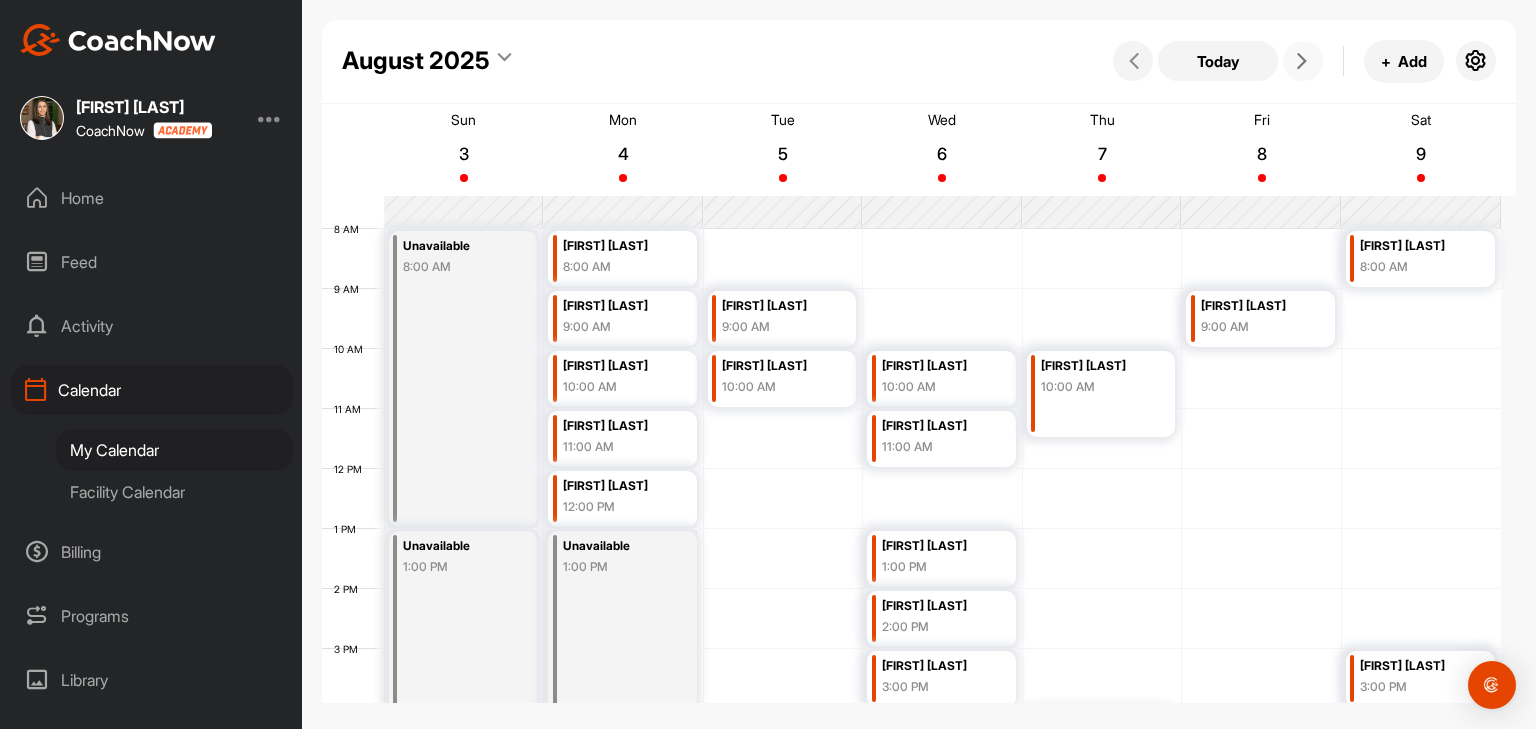 click at bounding box center (1302, 61) 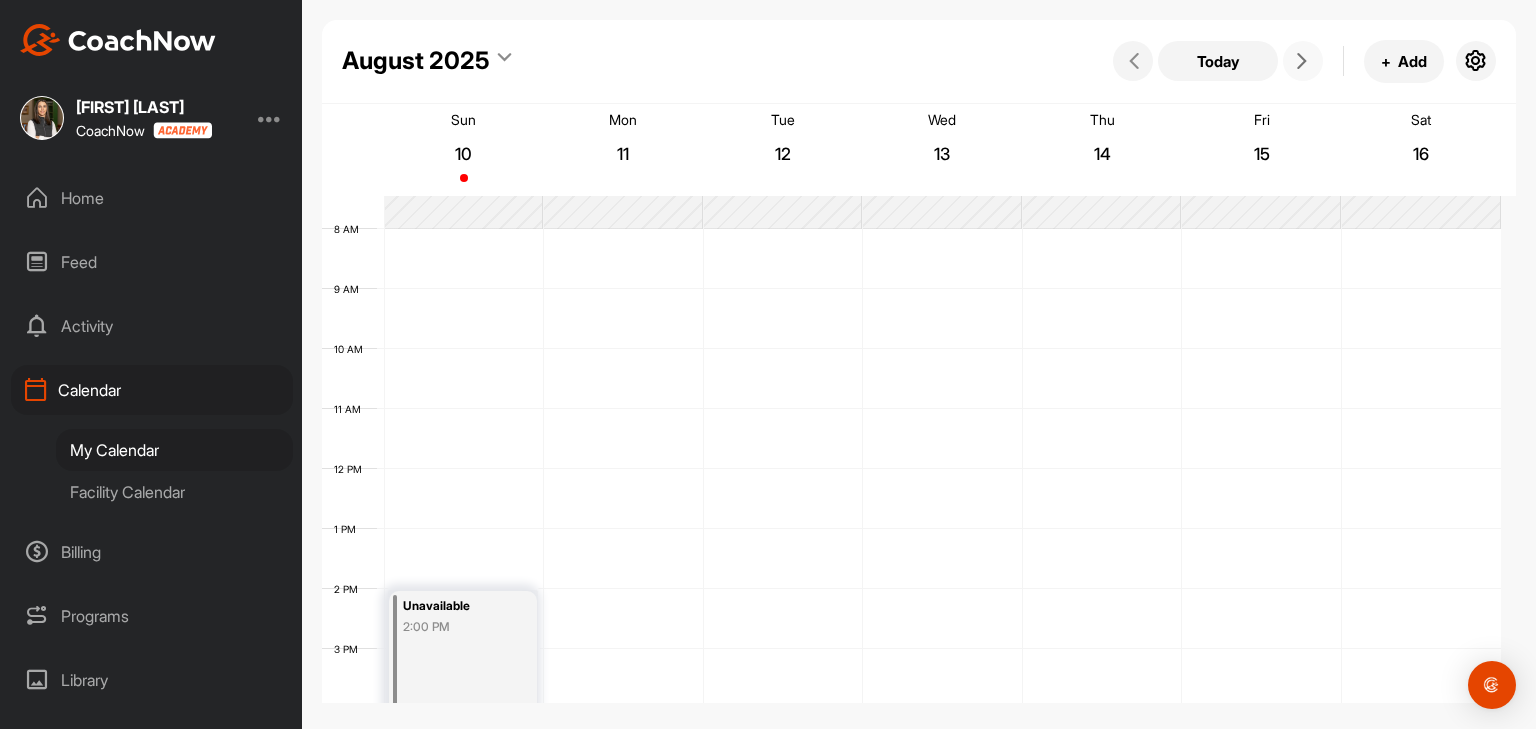 scroll, scrollTop: 346, scrollLeft: 0, axis: vertical 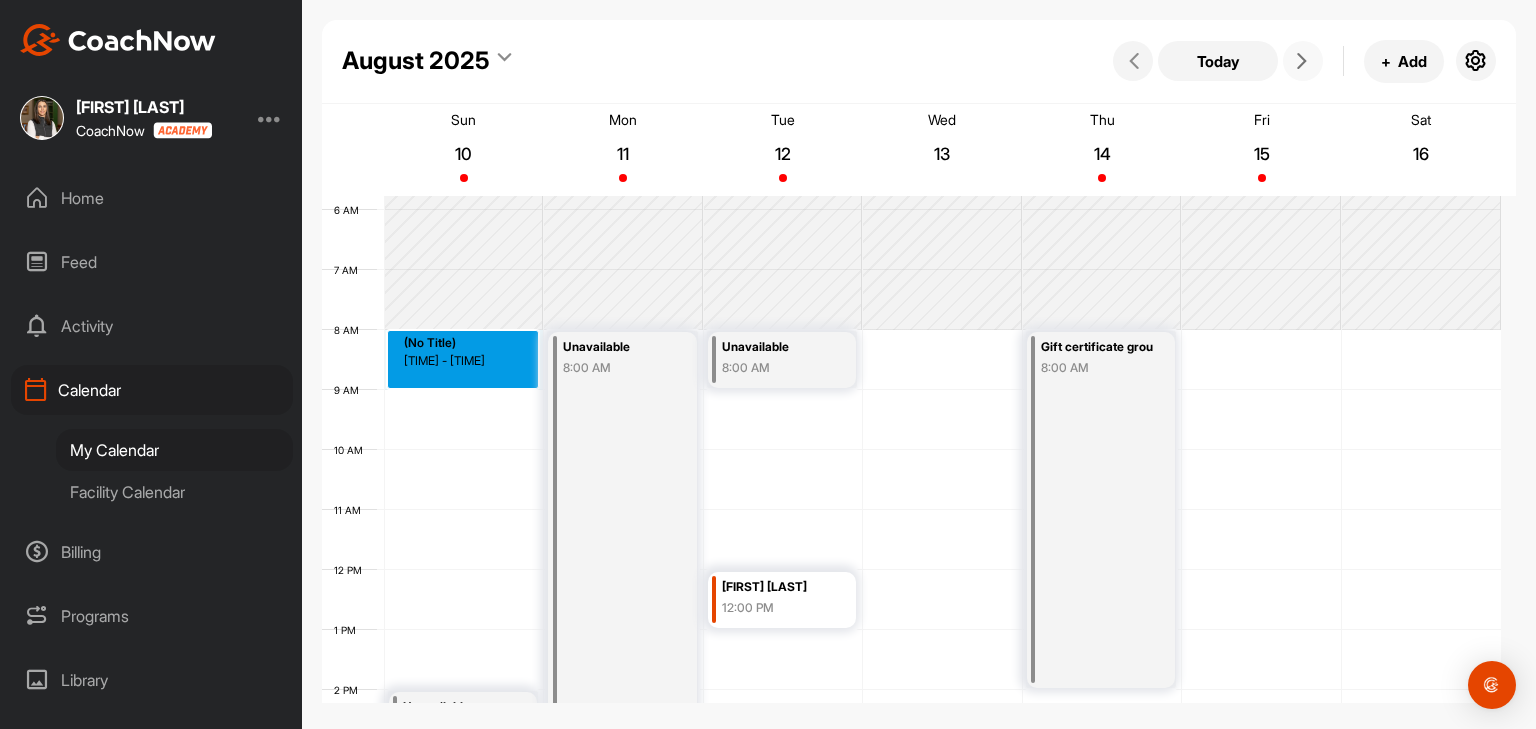 click on "[TIME] [TIME] [TIME] [TIME] [TIME] [TIME] [TIME] [TIME] [TIME] [TIME] [TIME] [TIME] [TIME] [TIME] [TIME] [TIME] [TIME] [TIME] [TIME] [TIME] [TIME] [TIME] [TIME] [TIME] Unavailable [TIME] (No Title) [TIME] - [TIME] Unavailable [TIME] Unavailable [TIME] [FIRST] [LAST] [TIME] Unavailable [TIME] [TIME]" at bounding box center [911, 570] 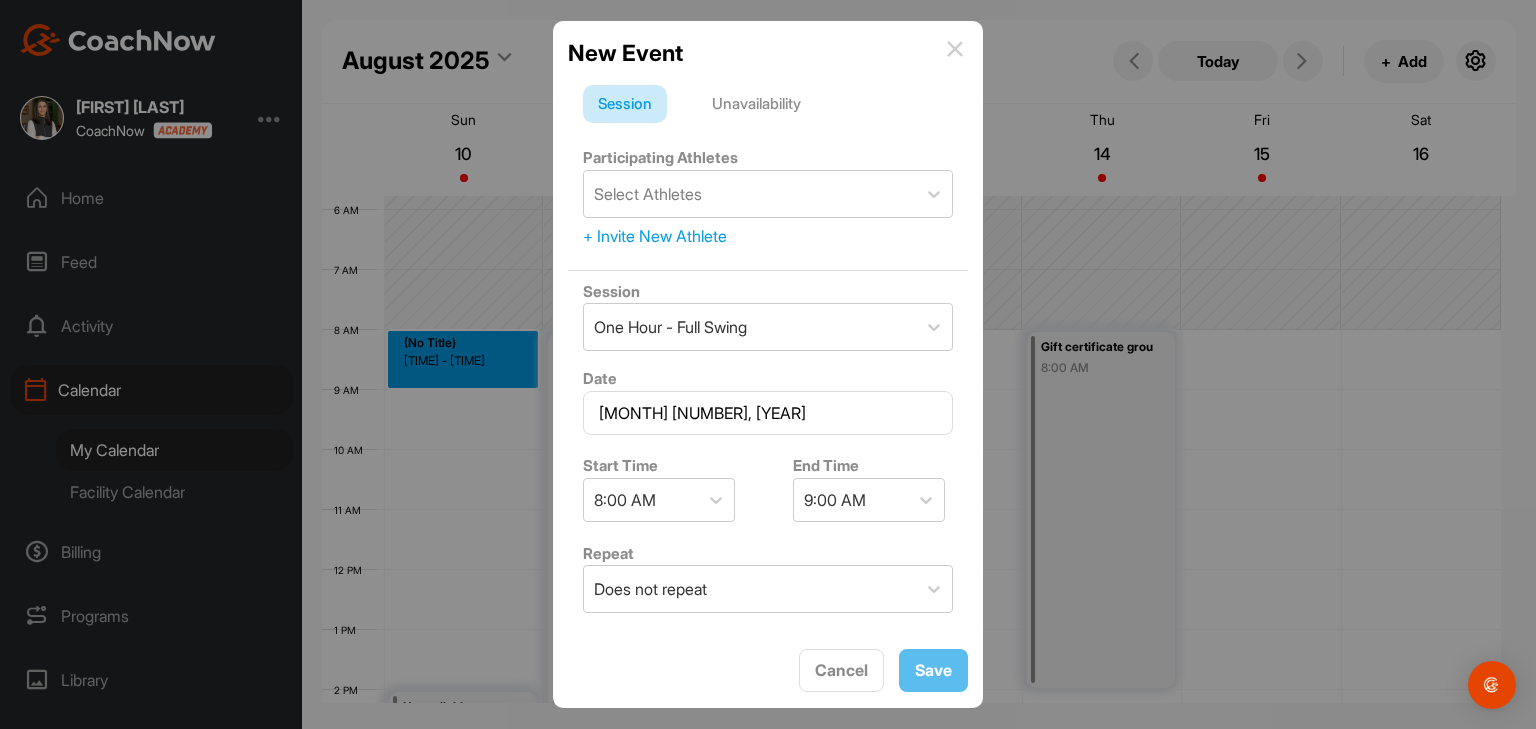 click at bounding box center [955, 49] 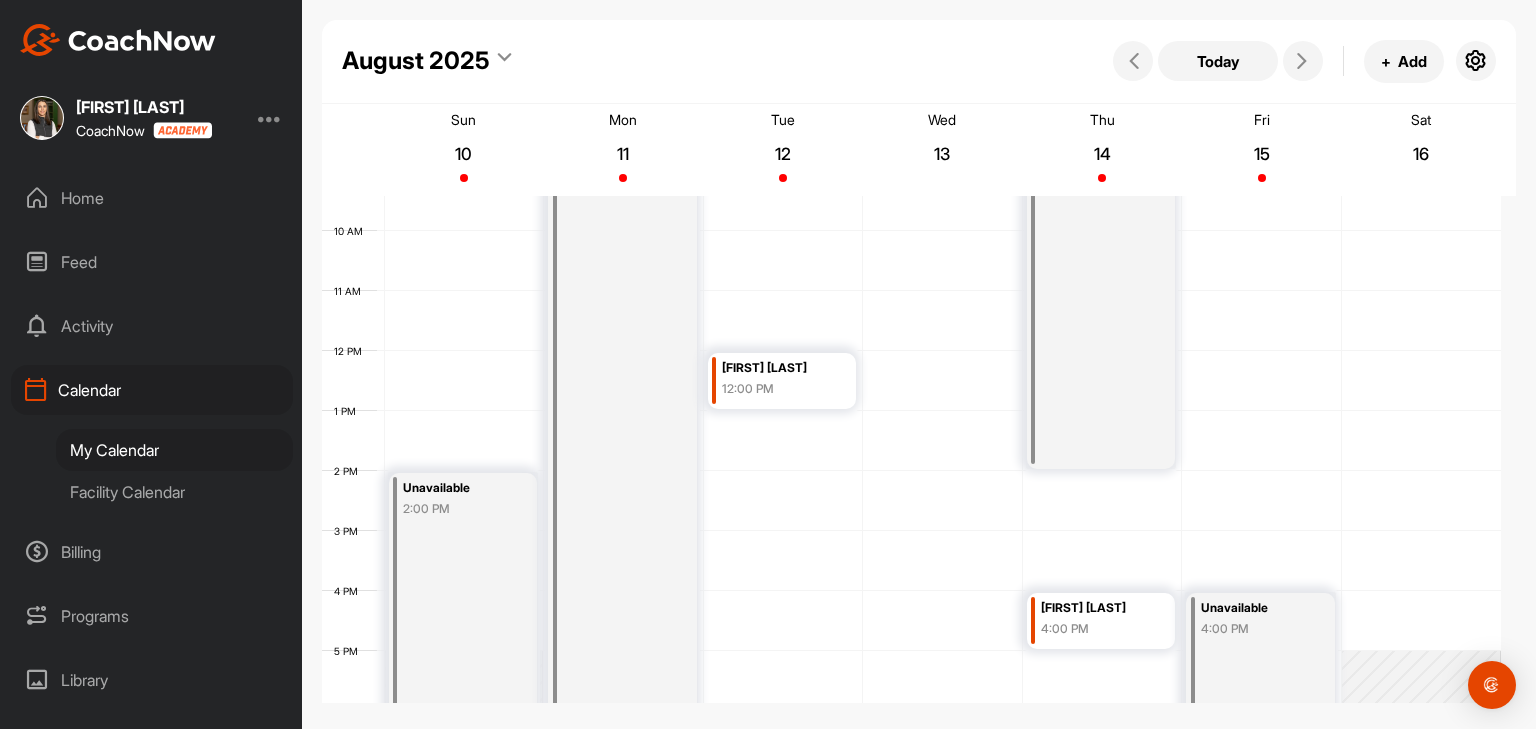 scroll, scrollTop: 646, scrollLeft: 0, axis: vertical 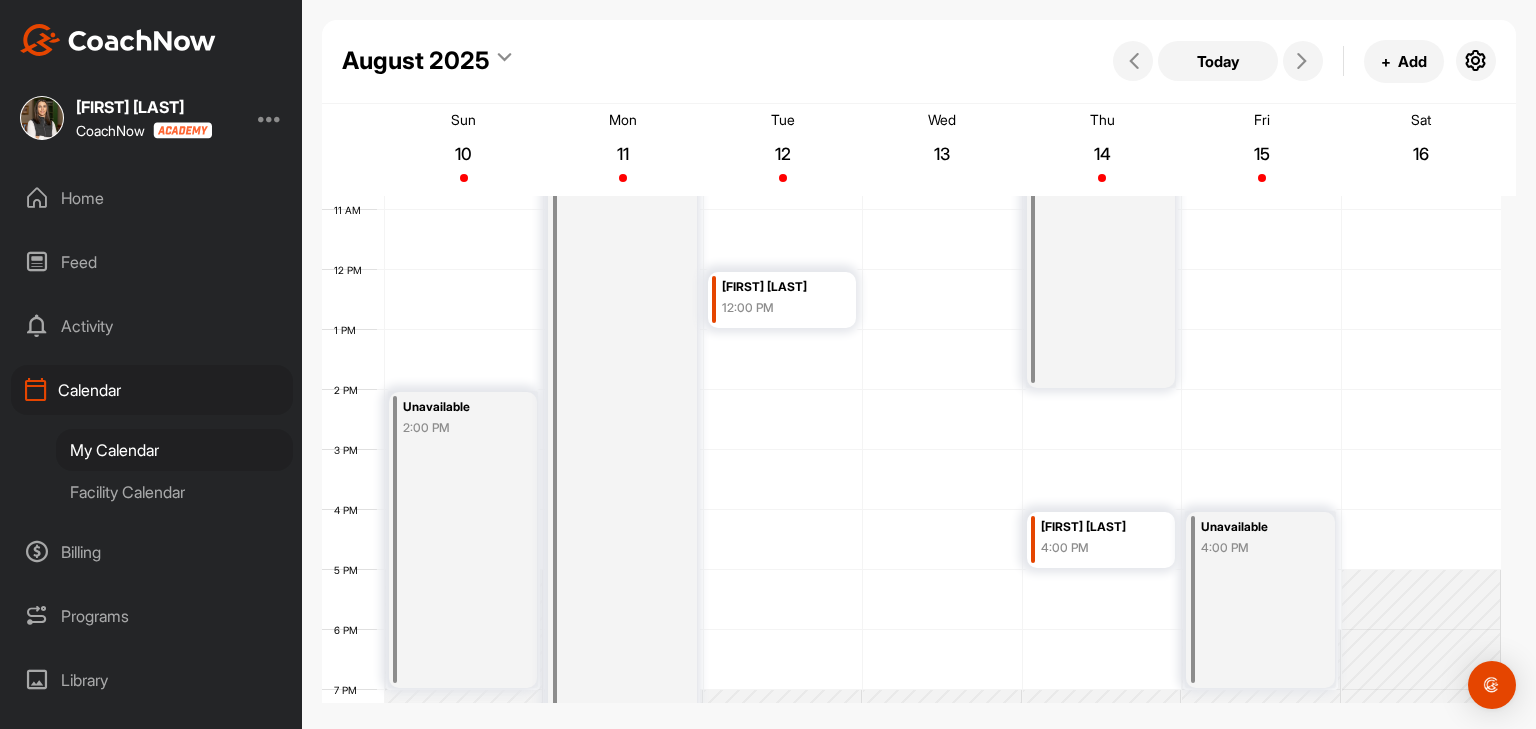 click on "[TIME] [TIME] [TIME] [TIME] [TIME] [TIME] [TIME] [TIME] [TIME] [TIME] [TIME] [TIME] [TIME] [TIME] [TIME] [TIME] [TIME] [TIME] [TIME] [TIME] [TIME] [TIME] [TIME] [TIME] Unavailable [TIME] Unavailable [TIME] Unavailable [TIME] [FIRST] [LAST] [TIME] Unavailable [TIME] Unavailable [TIME]" at bounding box center [911, 270] 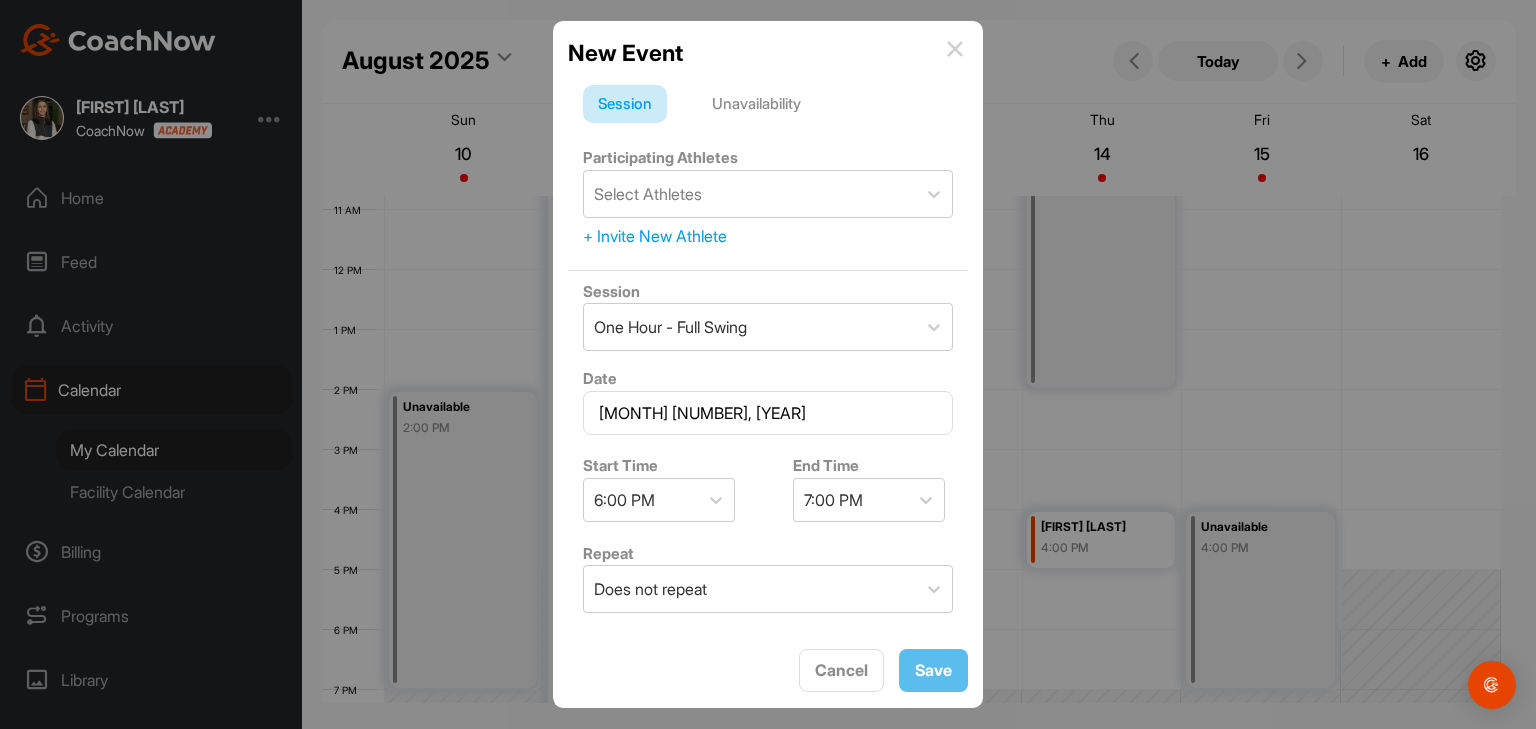 click on "Unavailability" at bounding box center (756, 104) 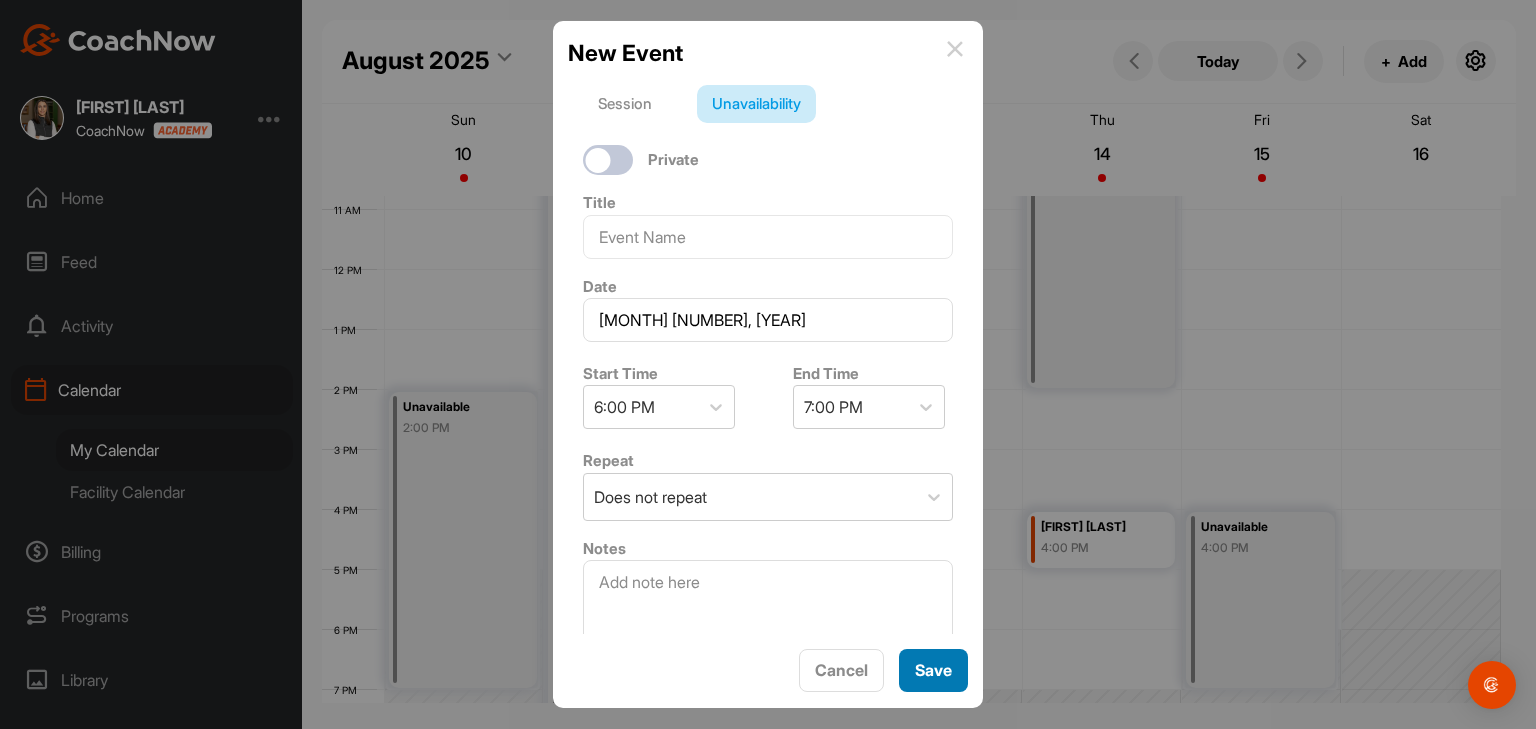 click on "Save" at bounding box center [933, 670] 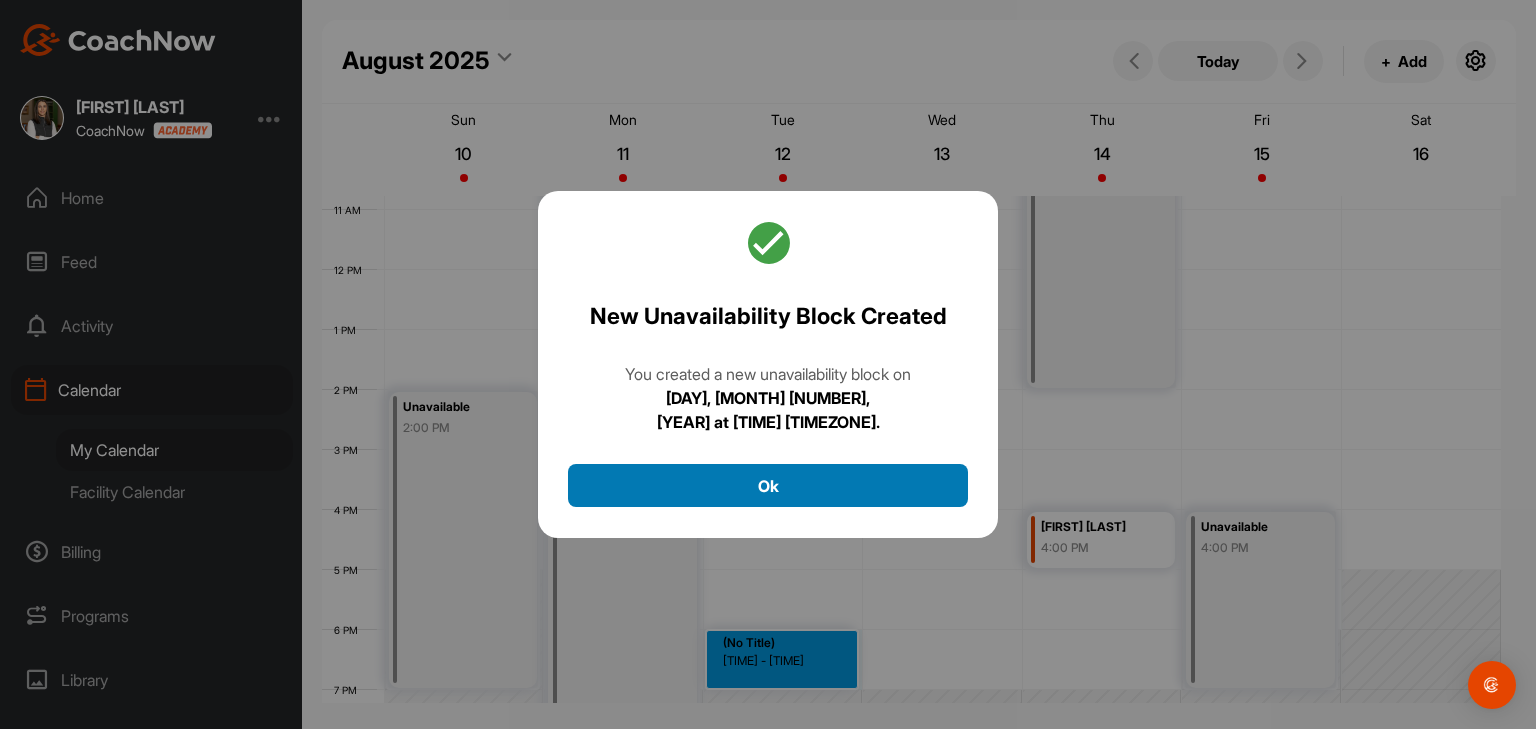 click on "Ok" at bounding box center [768, 485] 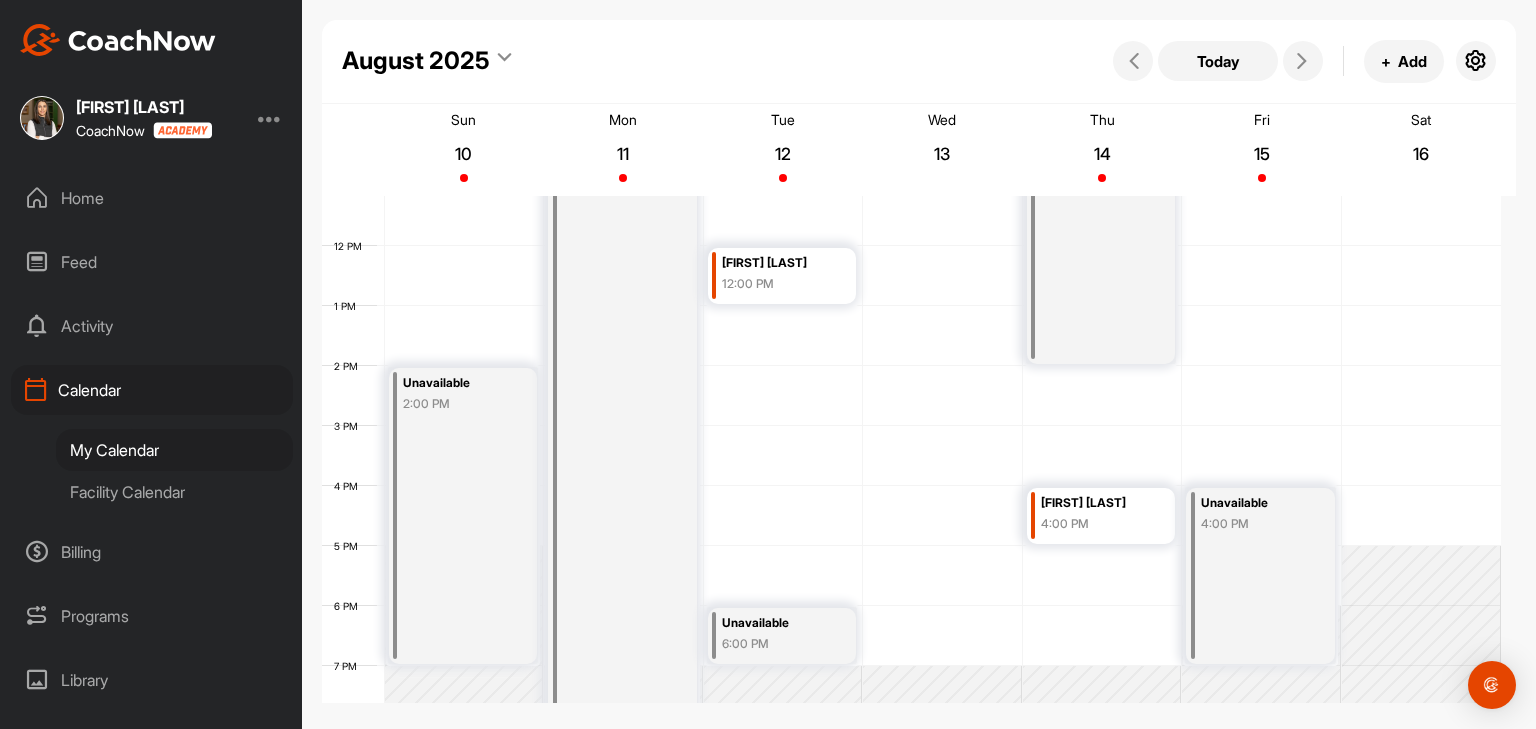 scroll, scrollTop: 746, scrollLeft: 0, axis: vertical 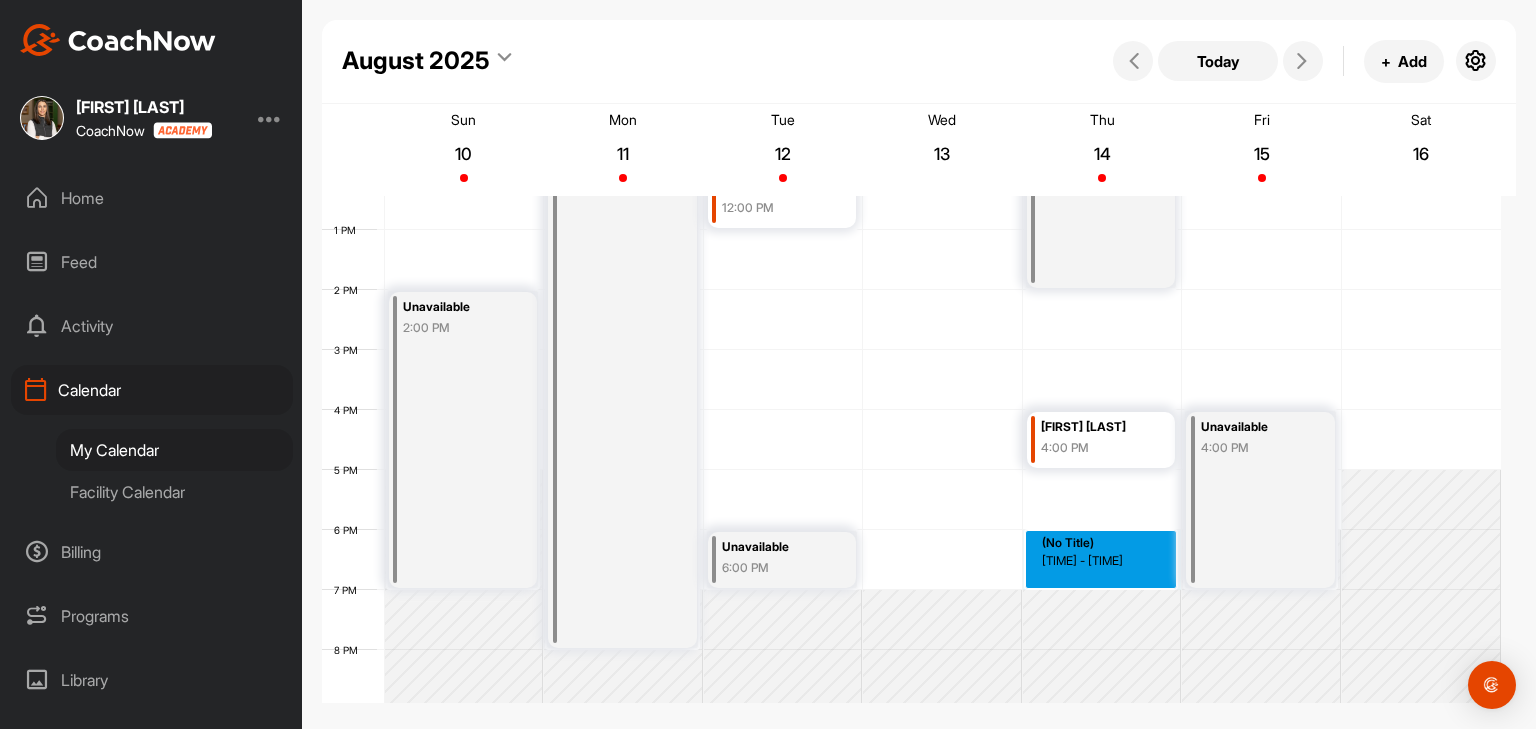 click on "[TIME] [TIME] [TIME] [TIME] [TIME] [TIME] [TIME] [TIME] [TIME] [TIME] [TIME] [TIME] [TIME] [TIME] [TIME] [TIME] [TIME] [TIME] [TIME] [TIME] [TIME] [TIME] [TIME] [TIME] Unavailable [TIME] Unavailable [TIME] Unavailable [TIME] [FIRST] [LAST] [TIME] Unavailable [TIME] (No Title) [TIME] - [TIME] Unavailable [TIME]" at bounding box center [911, 170] 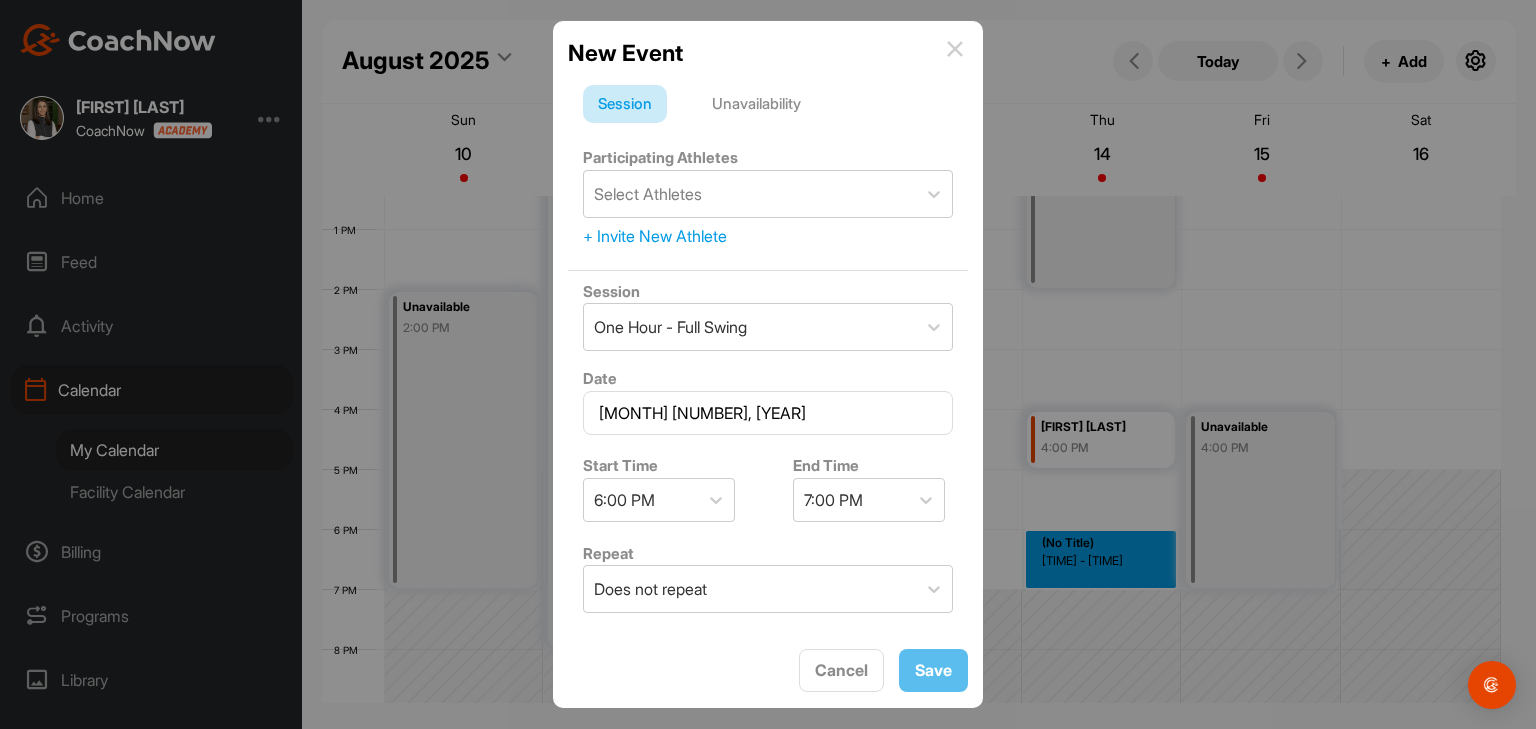 click on "Unavailability" at bounding box center (756, 104) 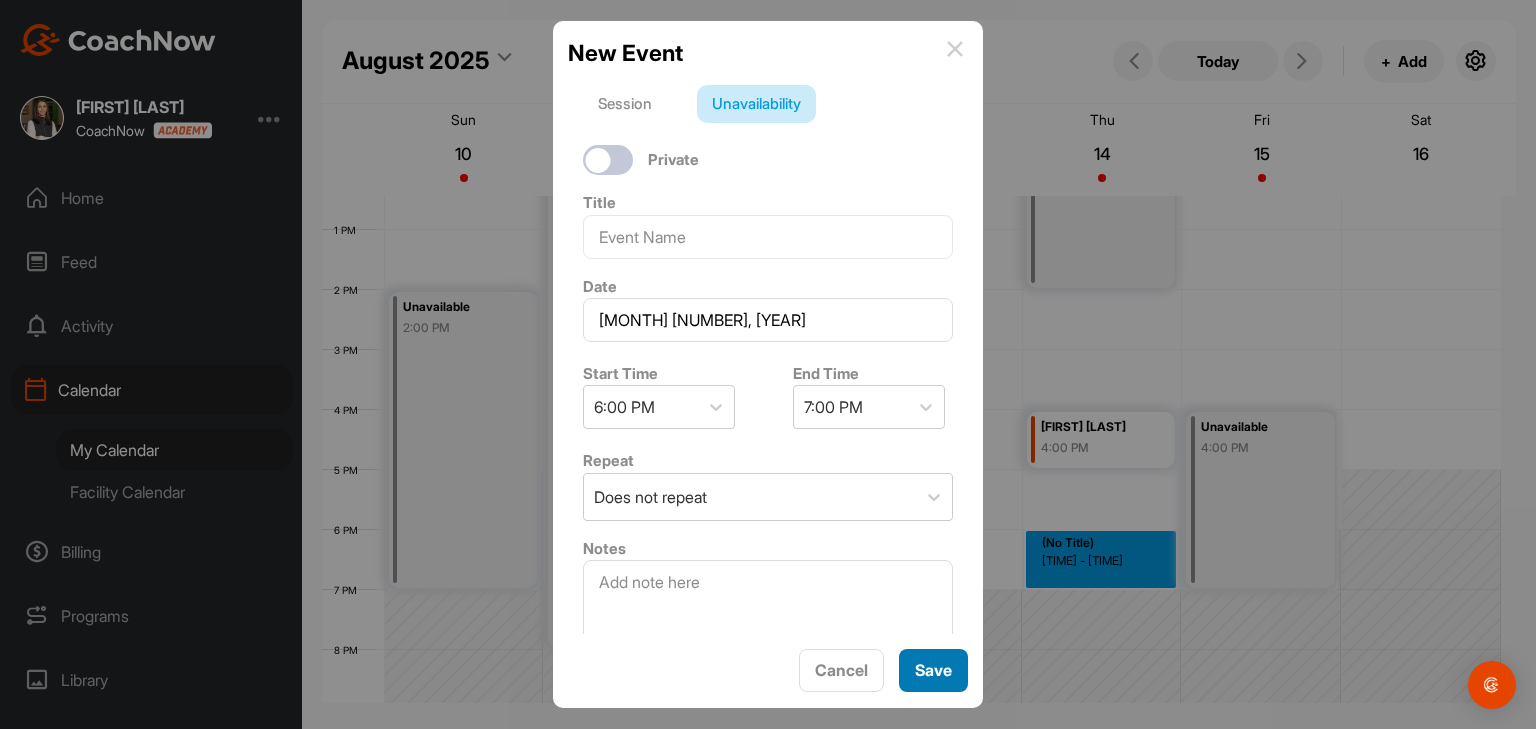 click on "Save" at bounding box center [933, 670] 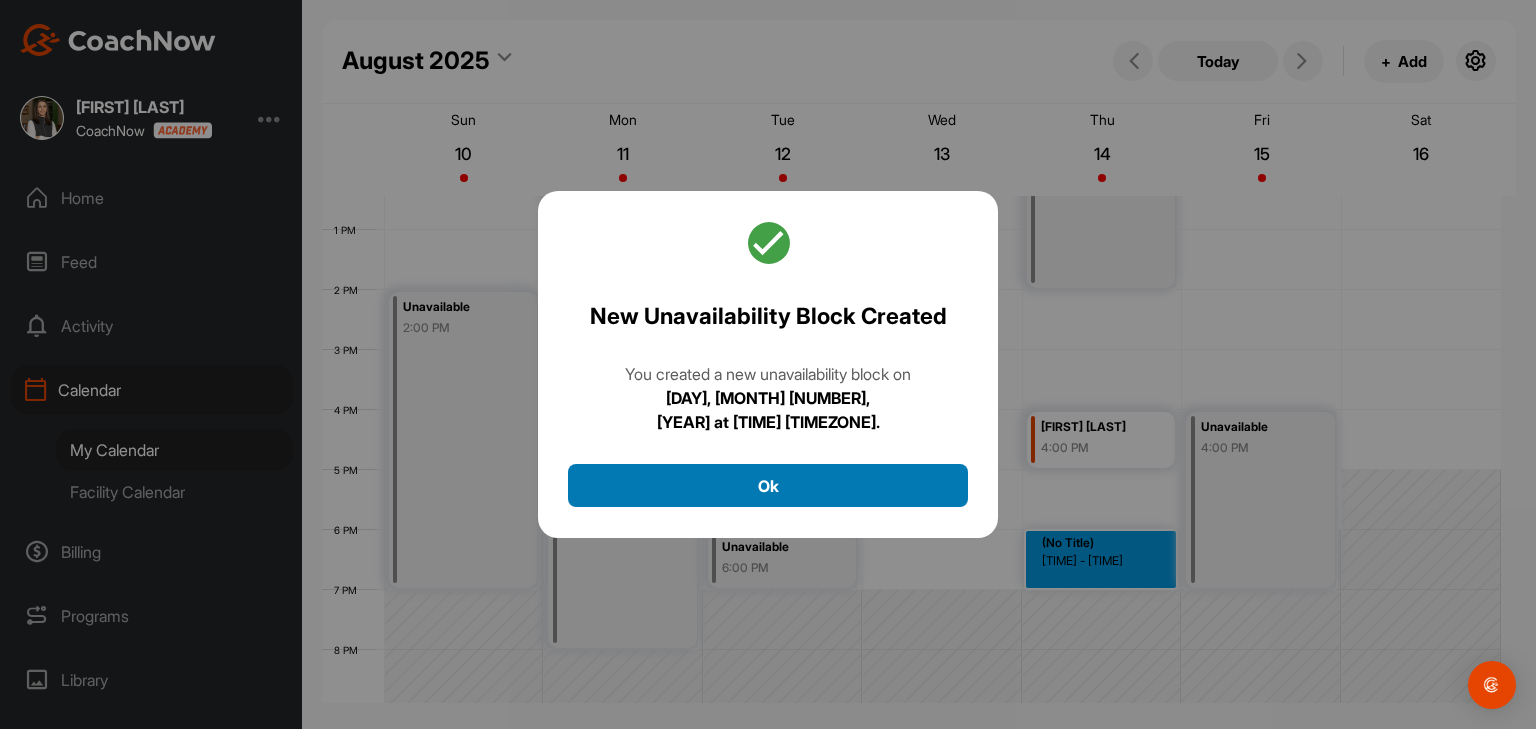 click on "Ok" at bounding box center [768, 485] 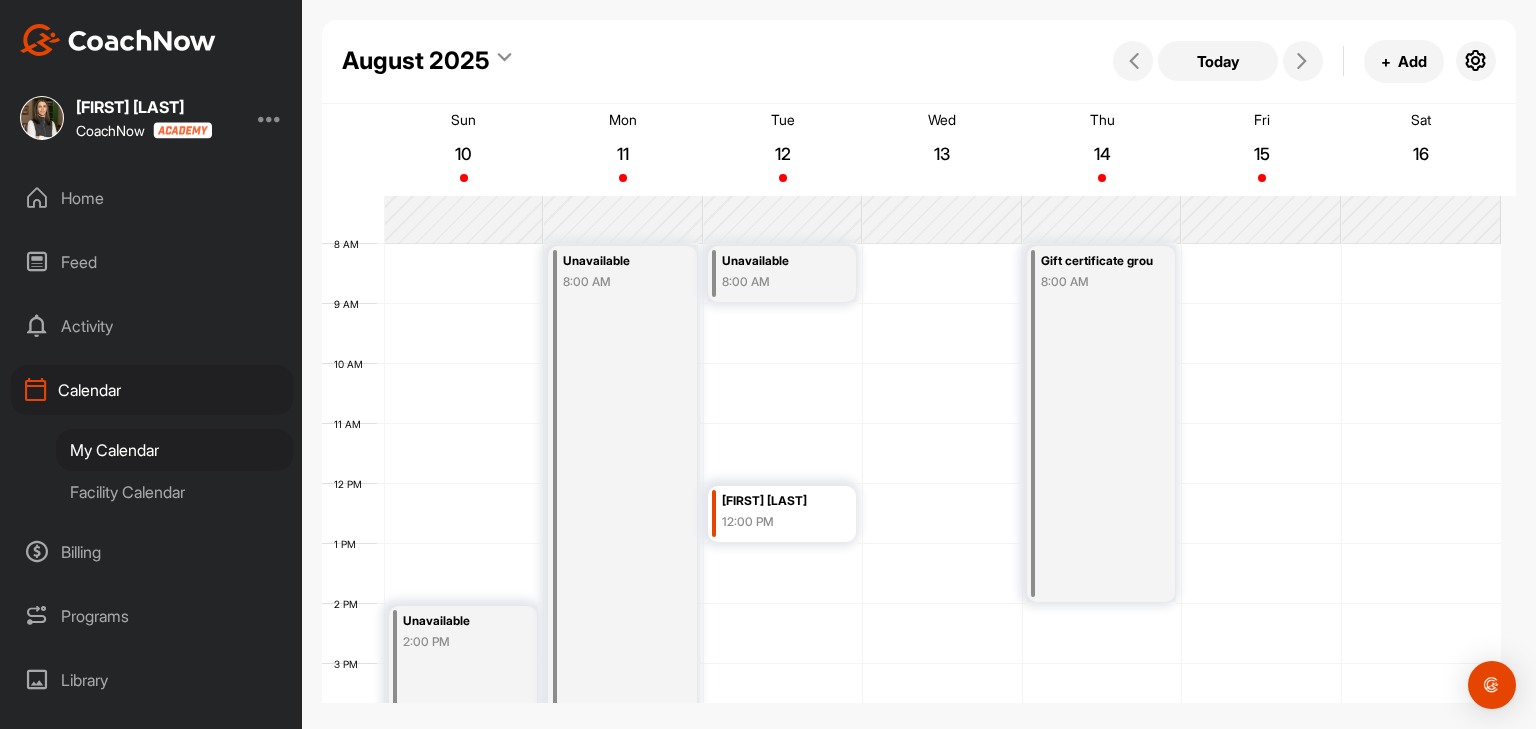 scroll, scrollTop: 346, scrollLeft: 0, axis: vertical 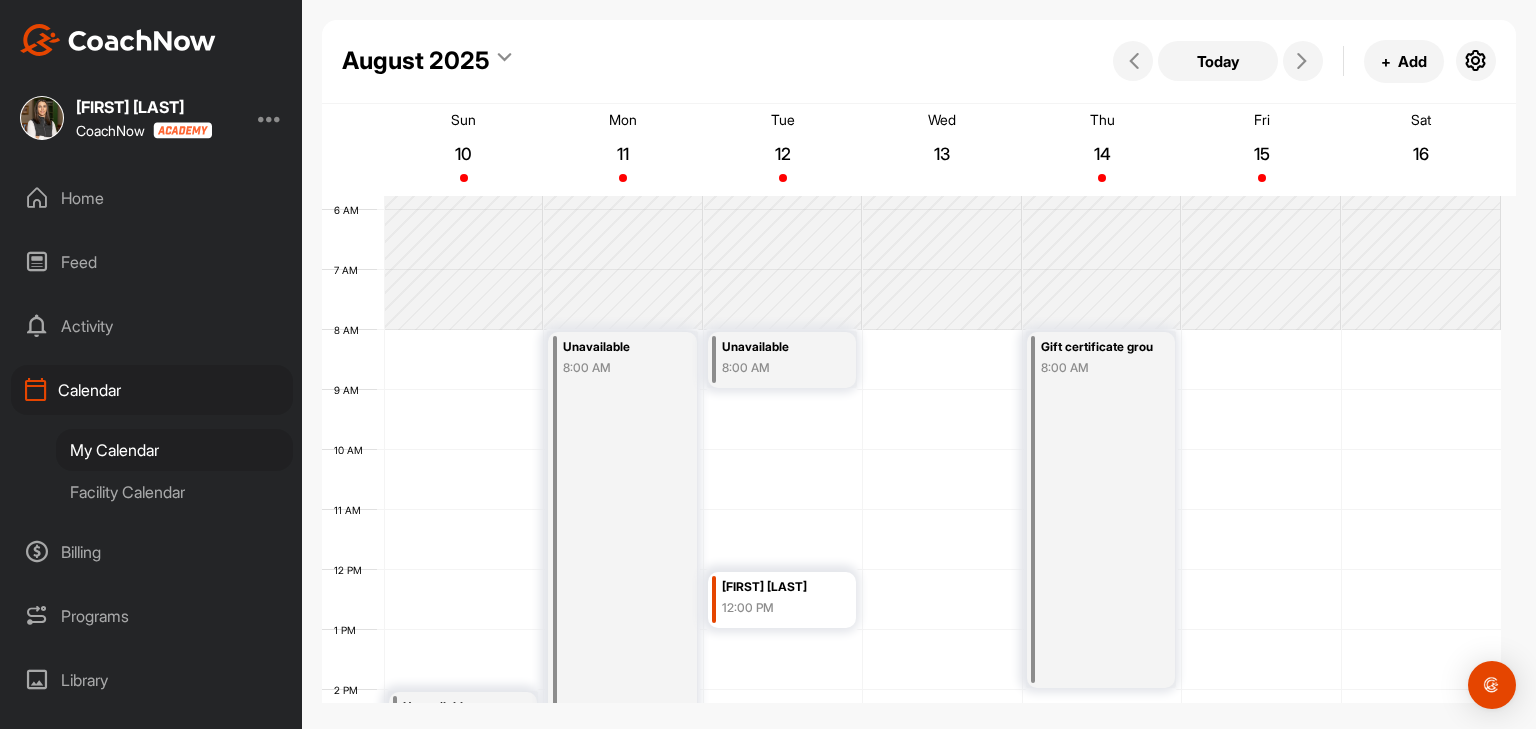 click on "Unavailable 8:00 AM" at bounding box center (782, 360) 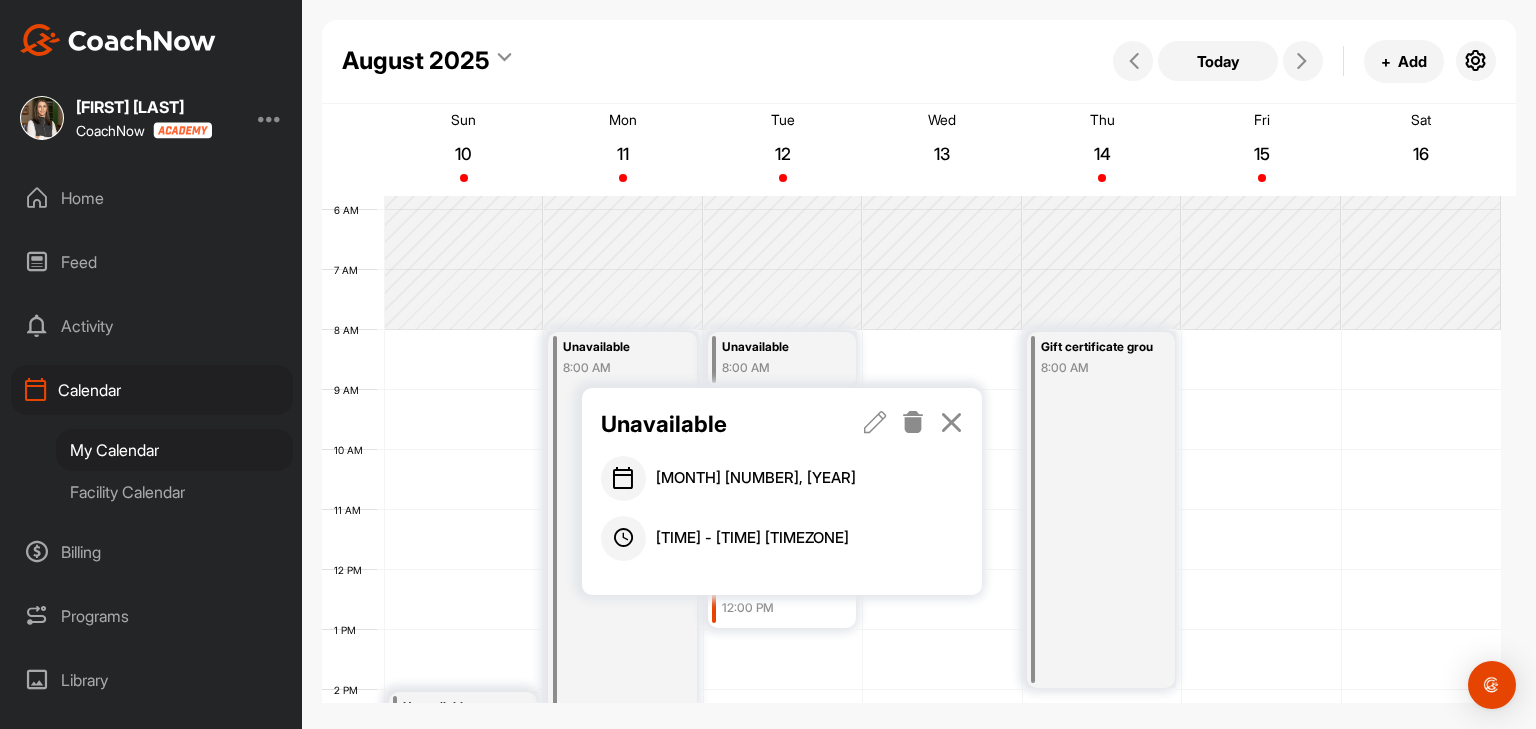click at bounding box center [913, 422] 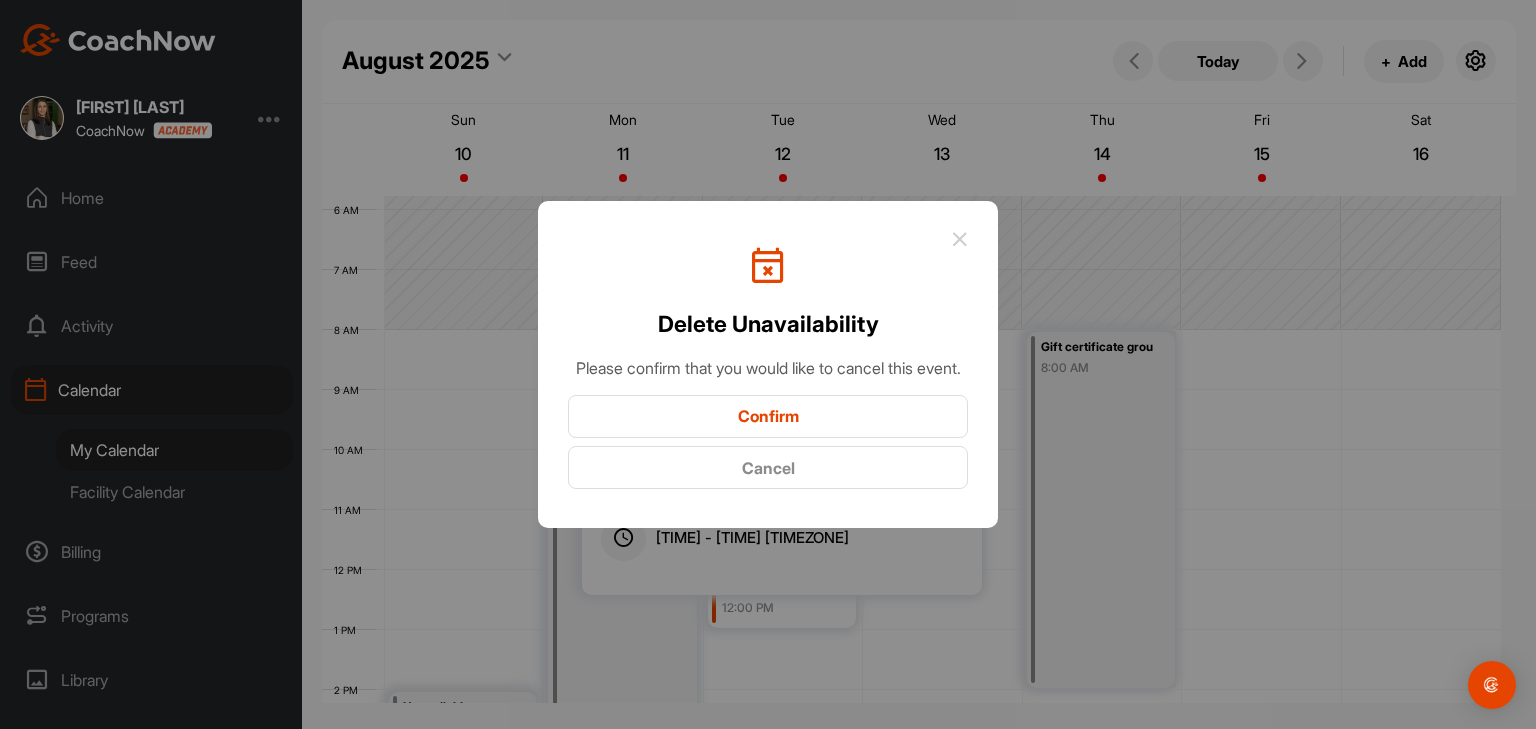 click on "Confirm" at bounding box center [768, 416] 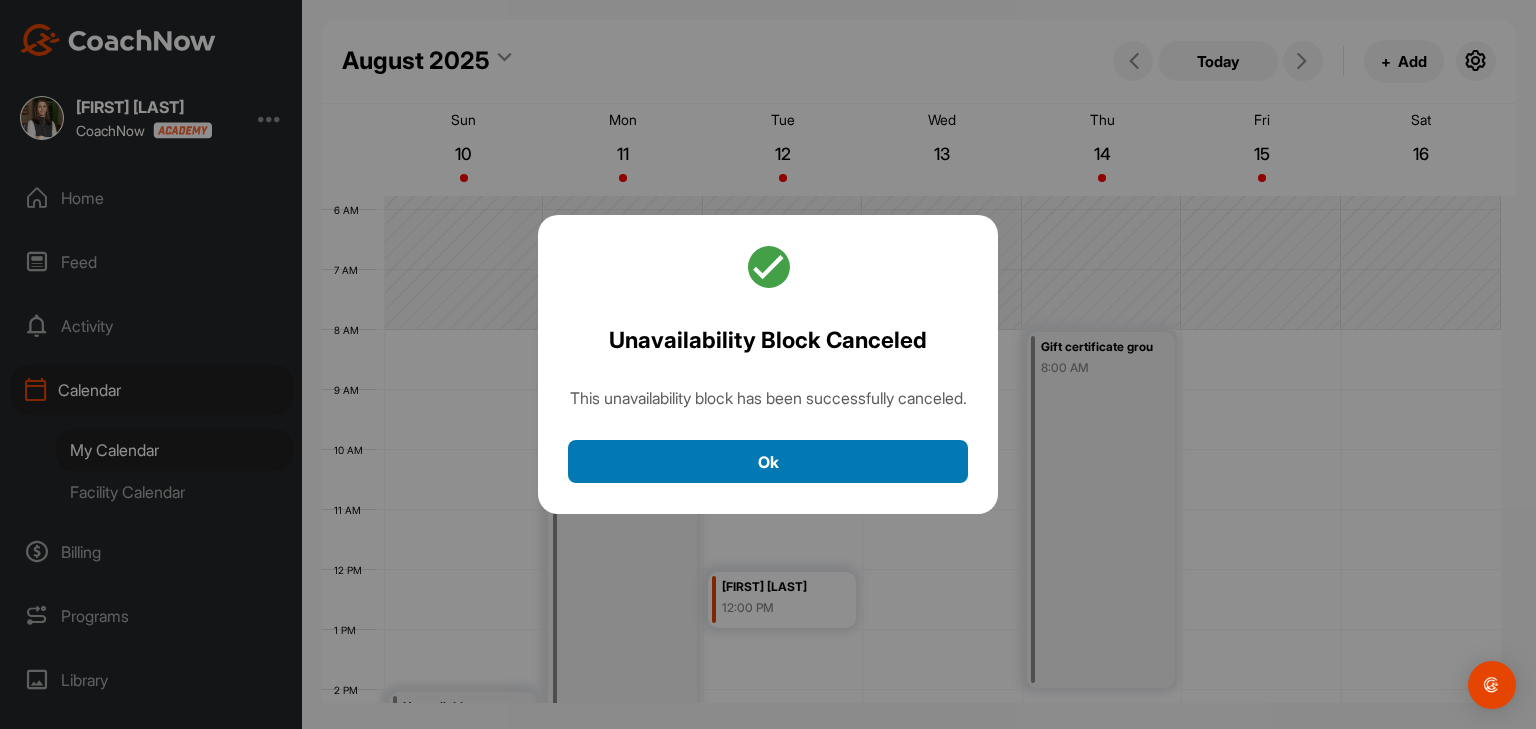click on "Ok" at bounding box center (768, 461) 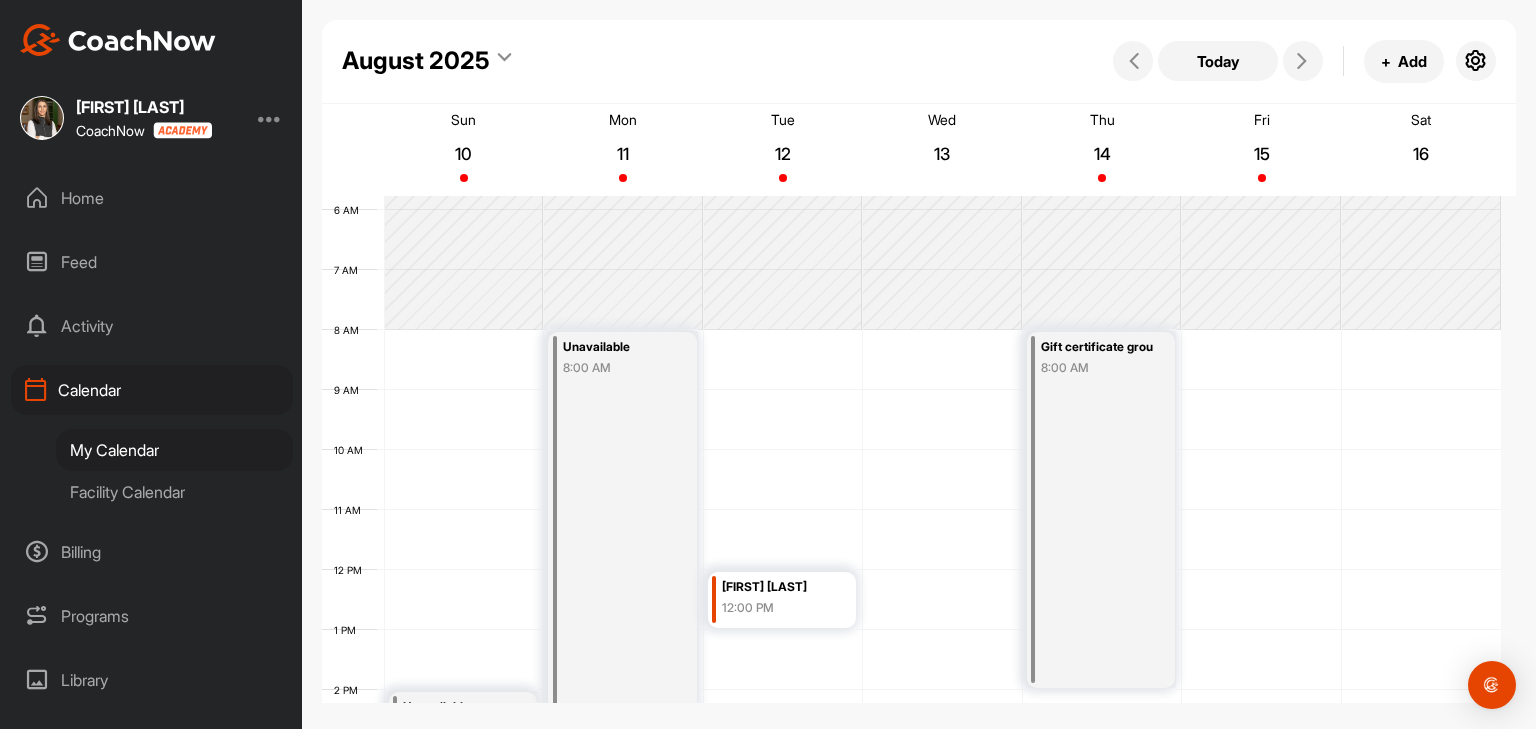 click on "[TIME] [TIME] [TIME] [TIME] [TIME] [TIME] [TIME] [TIME] [TIME] [TIME] [TIME] [TIME] [TIME] [TIME] [TIME] [TIME] [TIME] [TIME] [TIME] [TIME] [TIME] [TIME] [TIME] [TIME] Unavailable [TIME] Unavailable [TIME] [FIRST] [LAST] [TIME] Unavailable [TIME] Unavailable [TIME]" at bounding box center (911, 570) 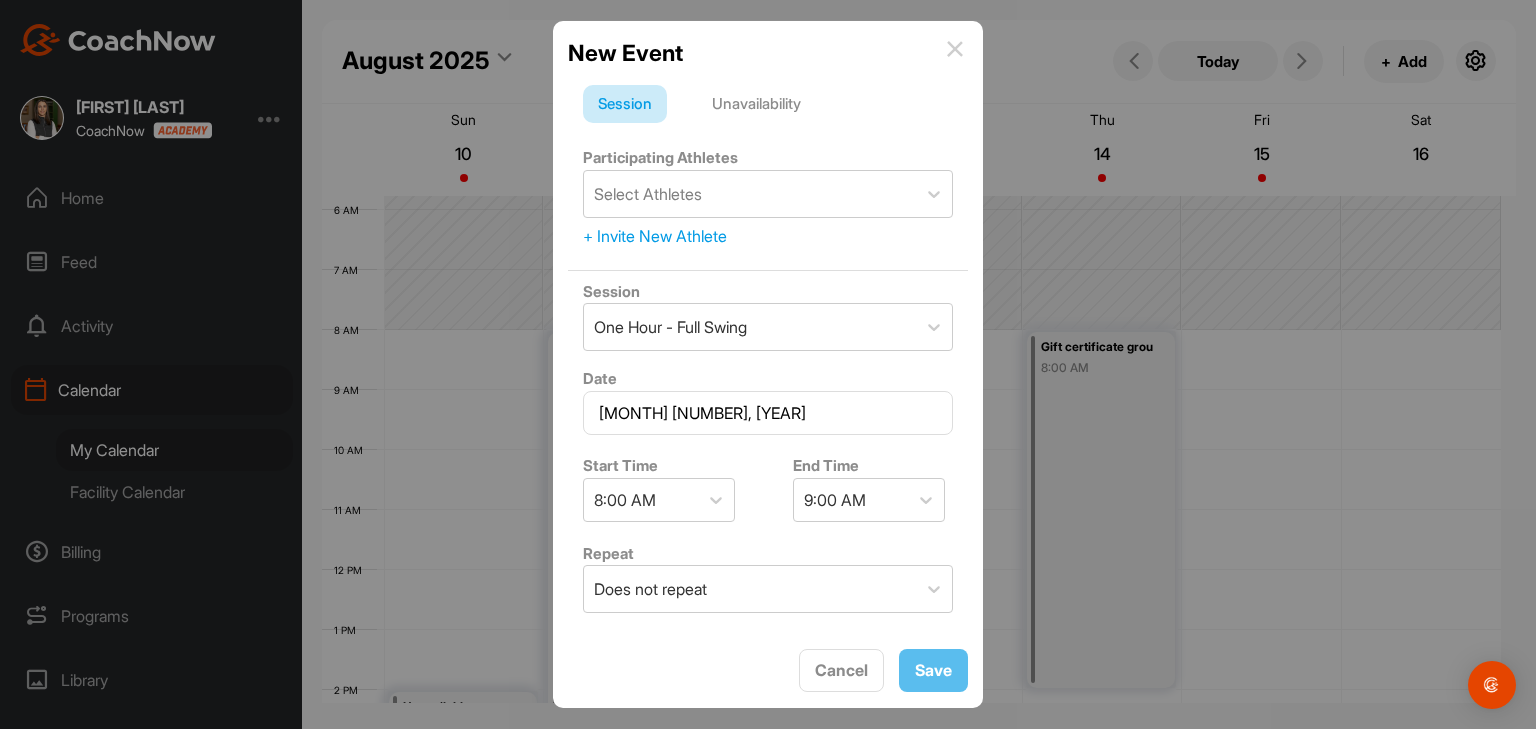 click on "Unavailability" at bounding box center [756, 104] 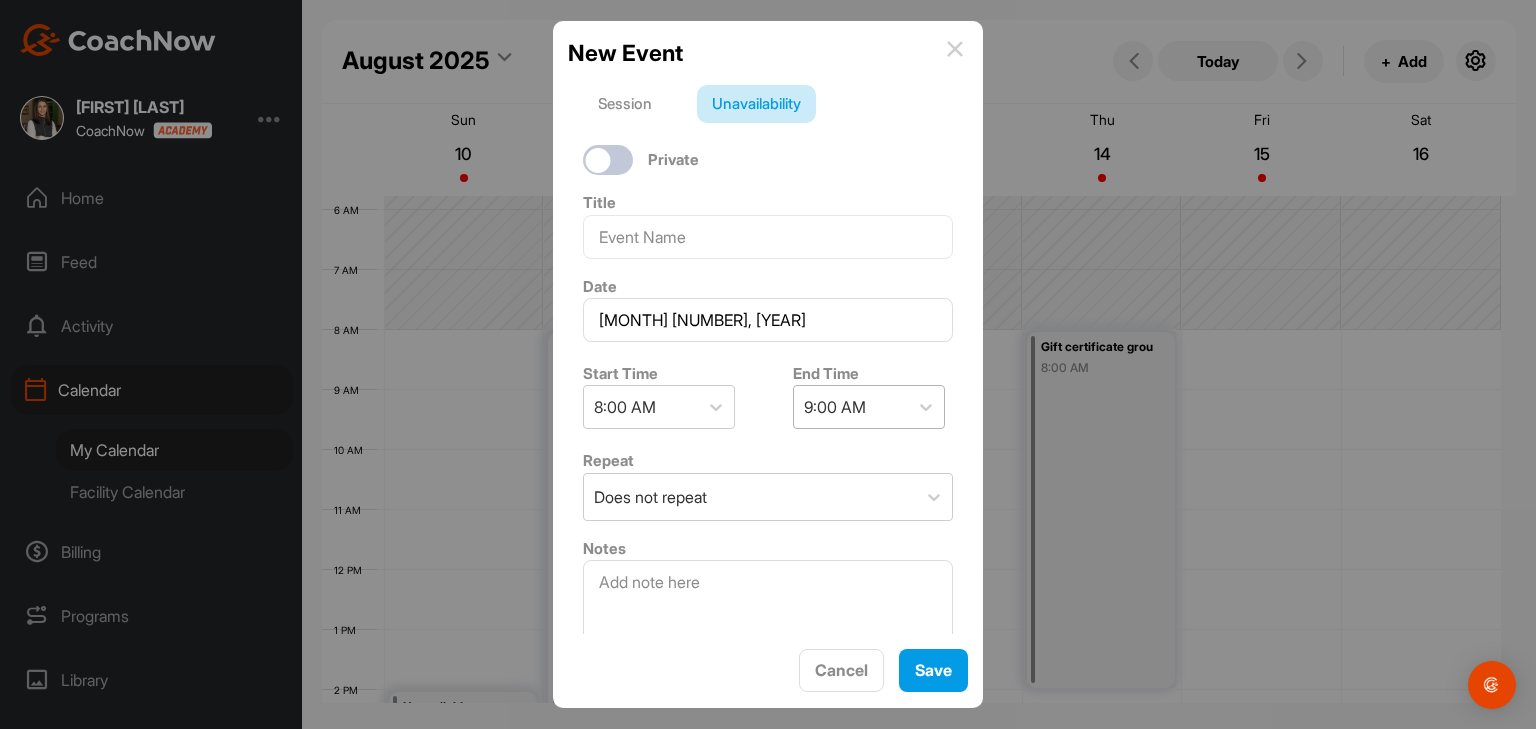 click on "9:00 AM" at bounding box center [835, 407] 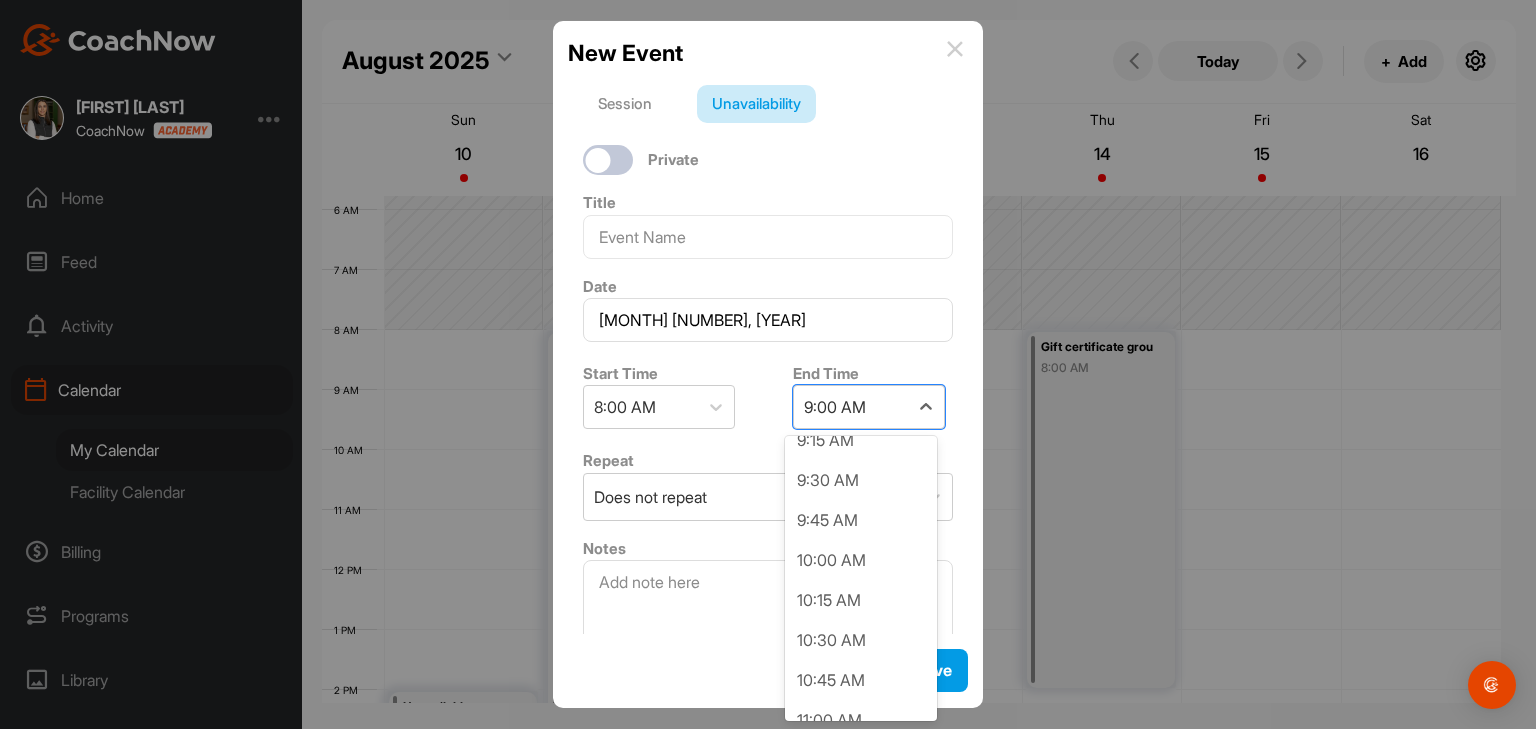 scroll, scrollTop: 200, scrollLeft: 0, axis: vertical 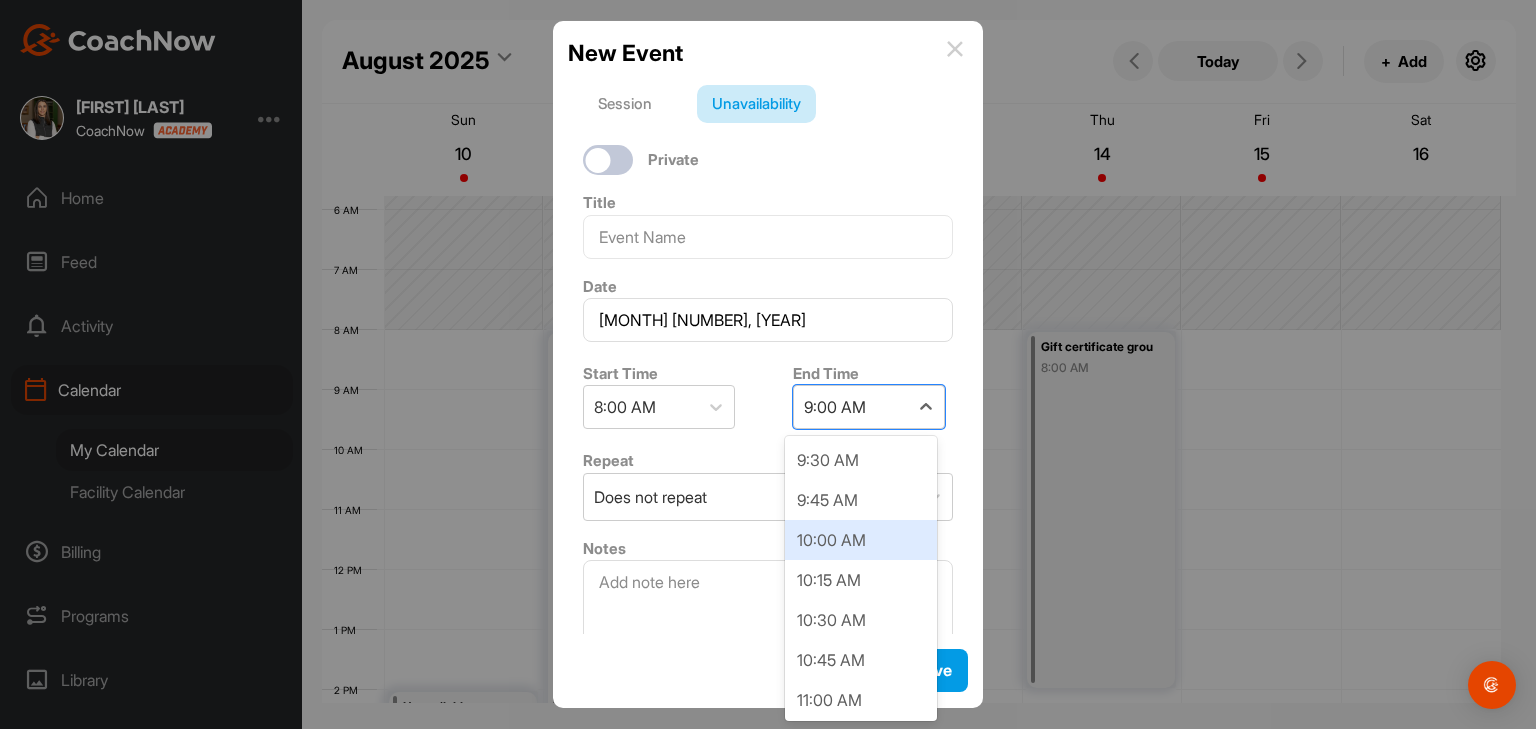 click on "10:00 AM" at bounding box center [861, 540] 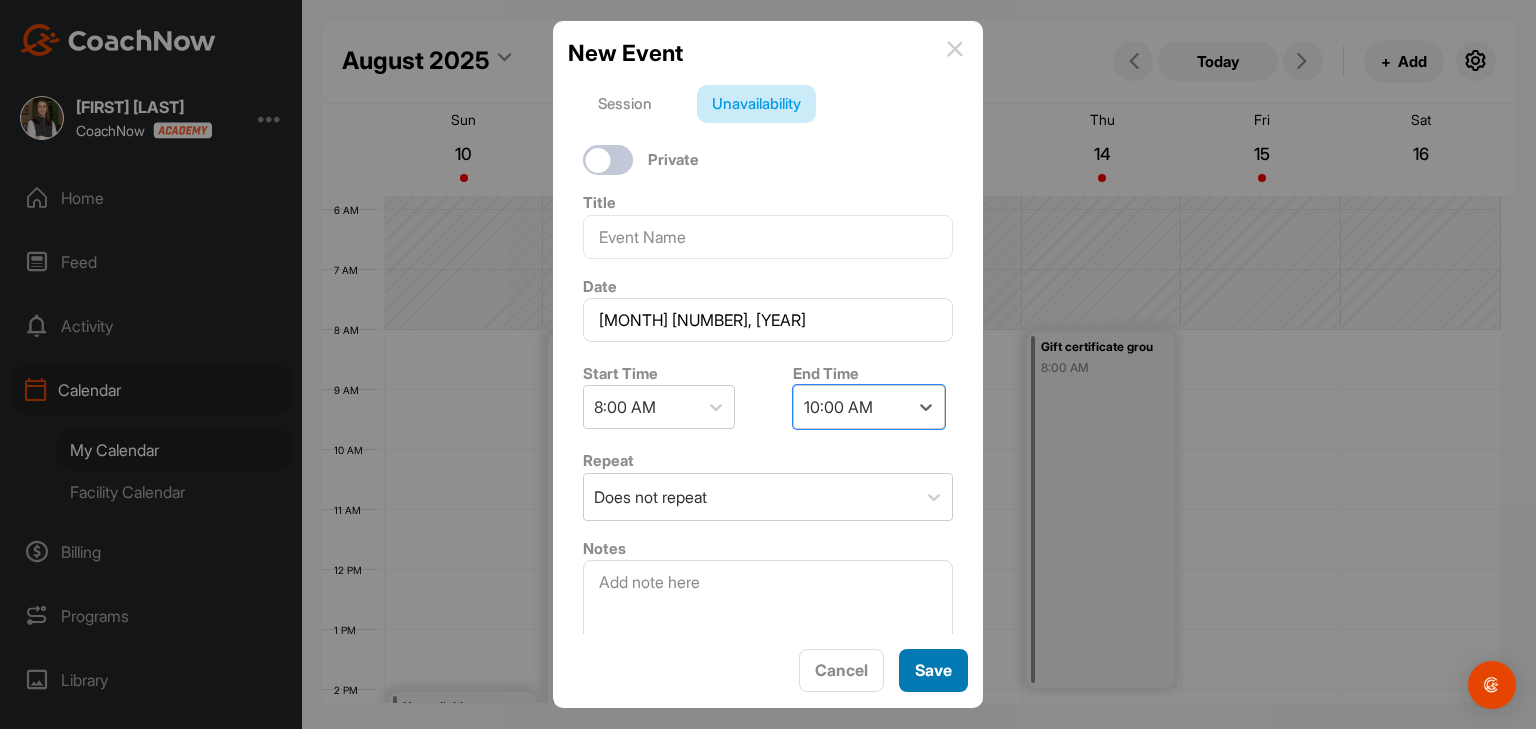 click on "Save" at bounding box center (933, 670) 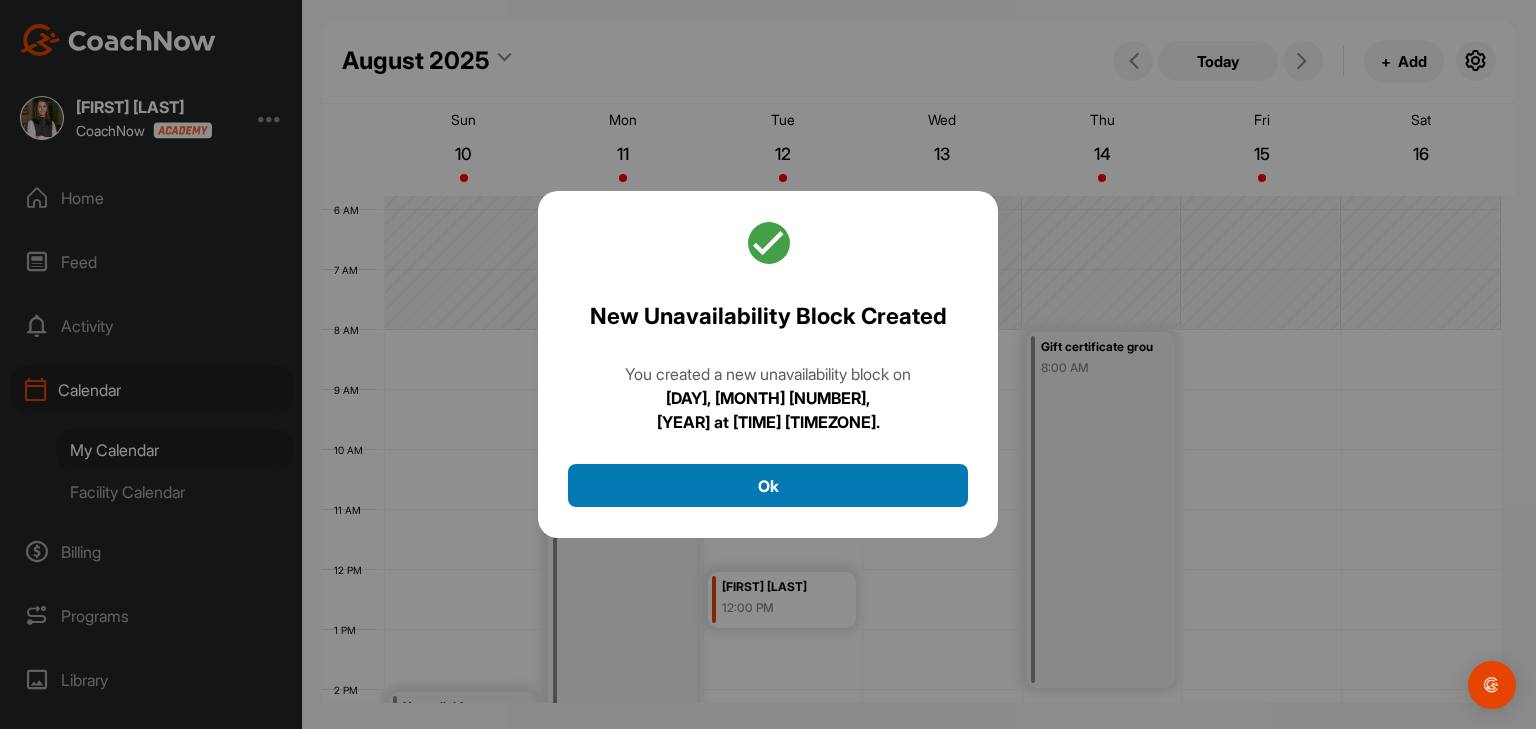 click on "Ok" at bounding box center [768, 485] 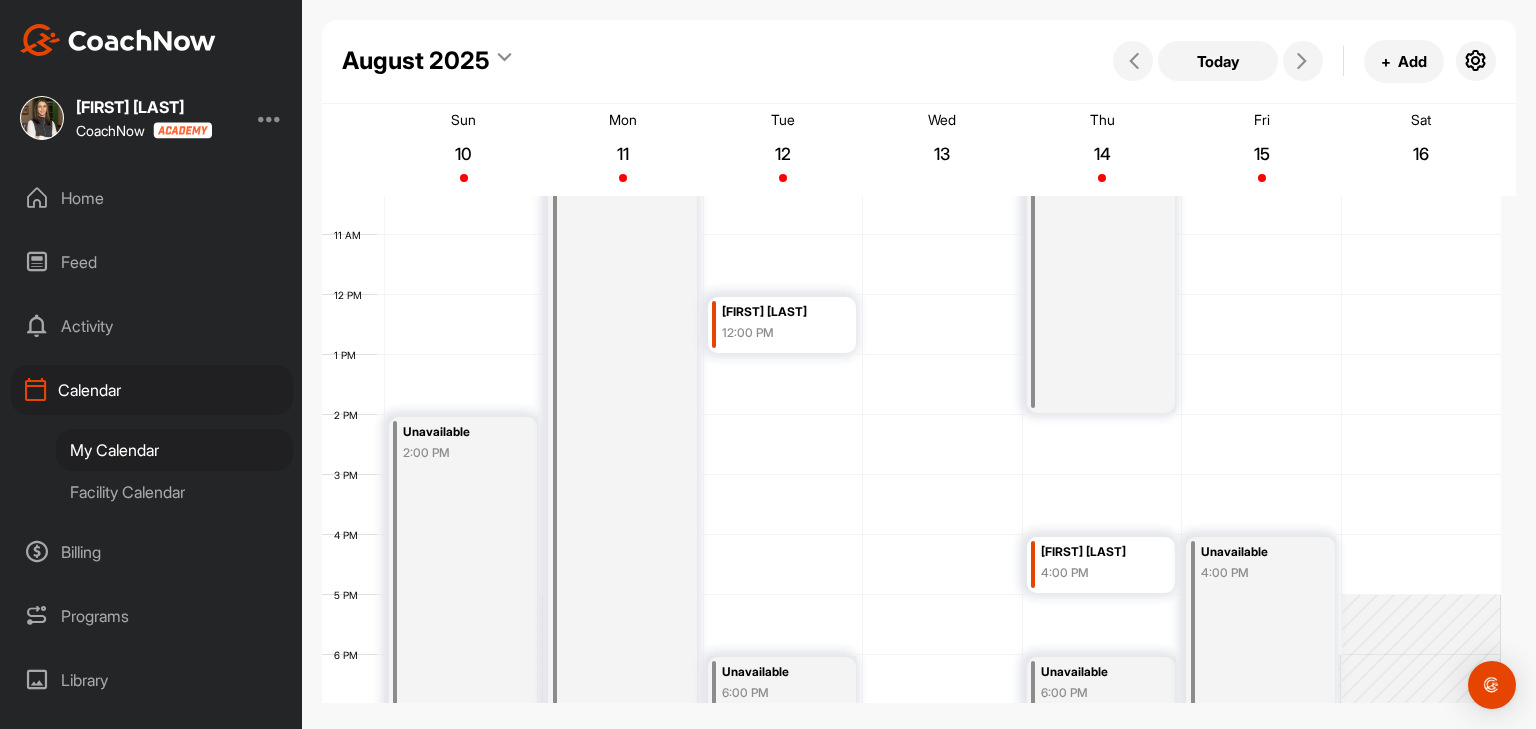 scroll, scrollTop: 746, scrollLeft: 0, axis: vertical 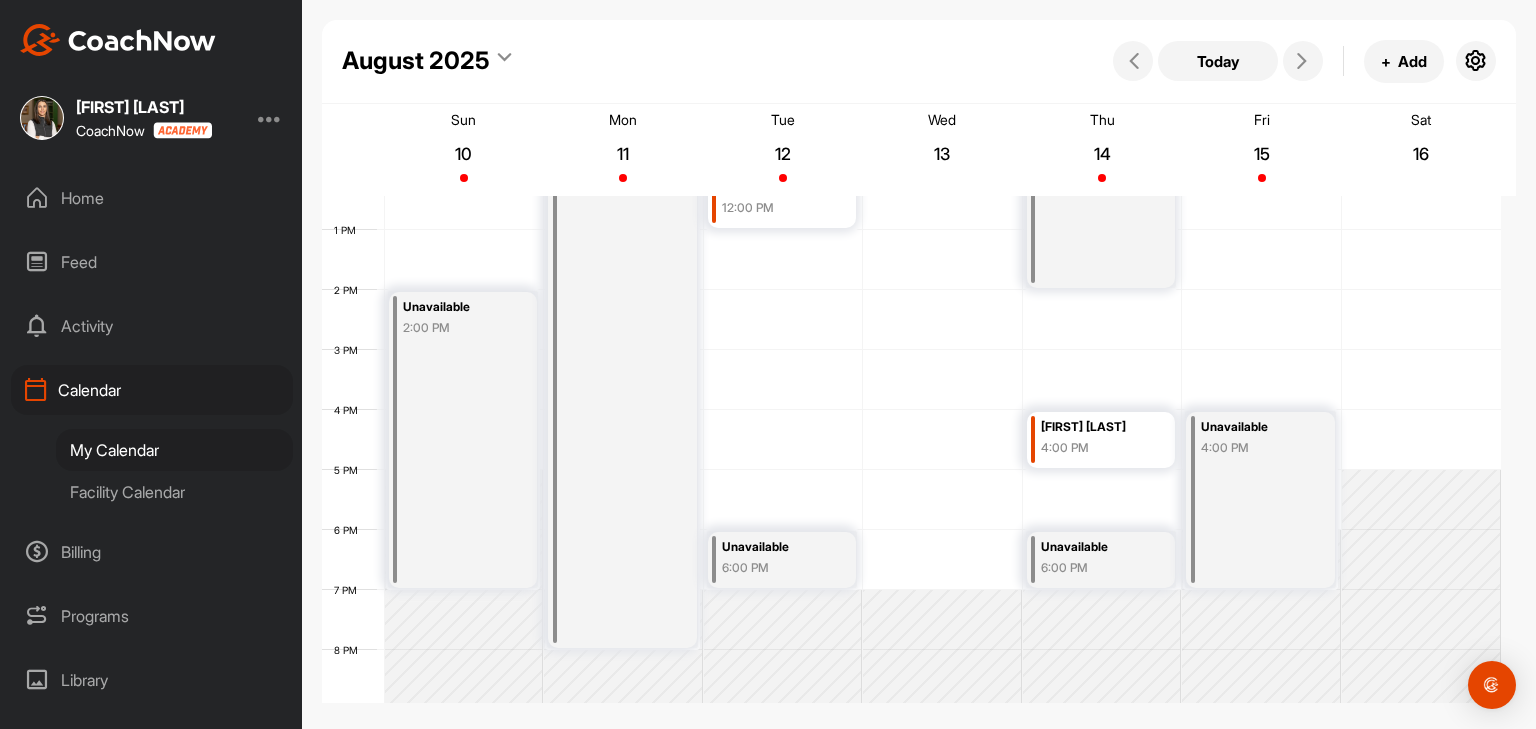 click on "6:00 PM" at bounding box center (778, 568) 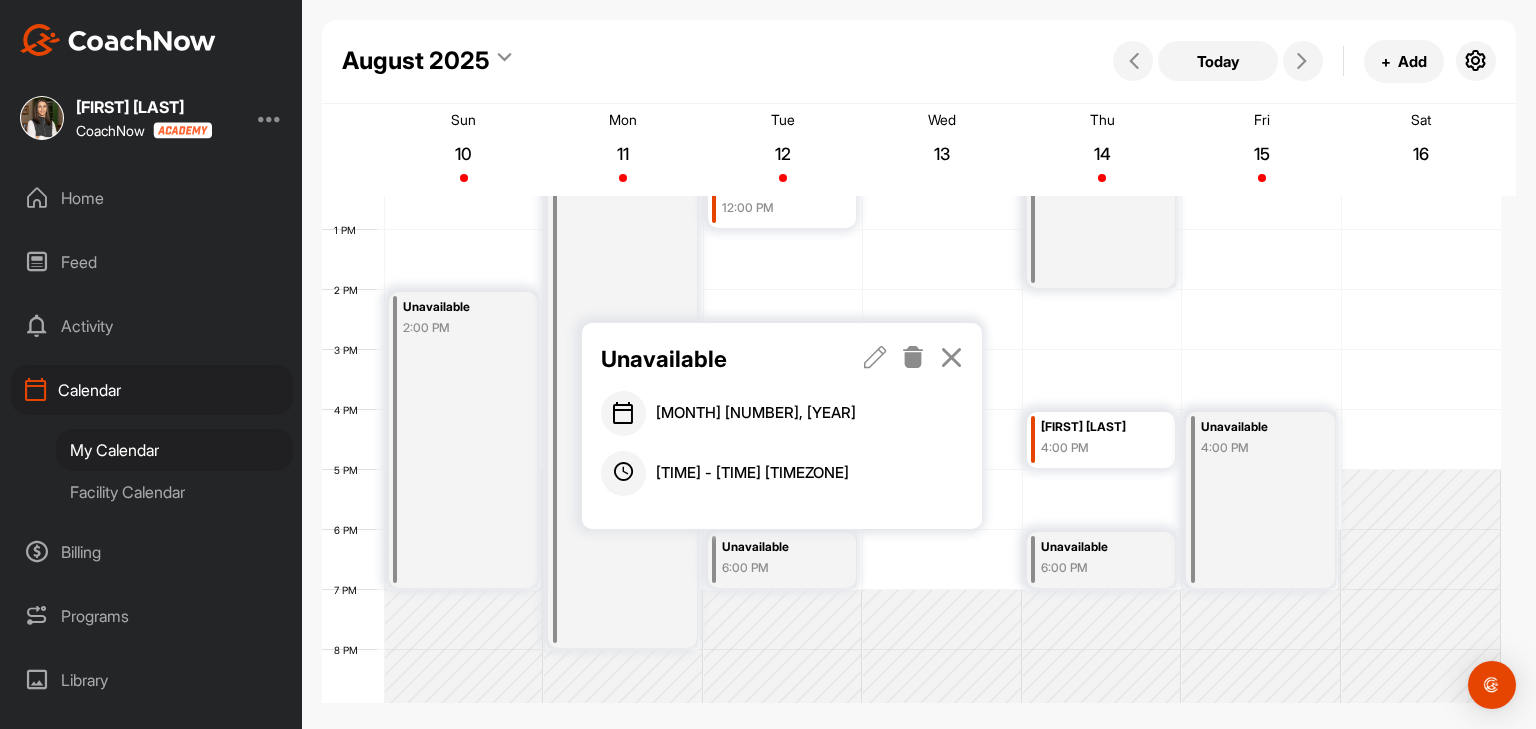 click at bounding box center [913, 357] 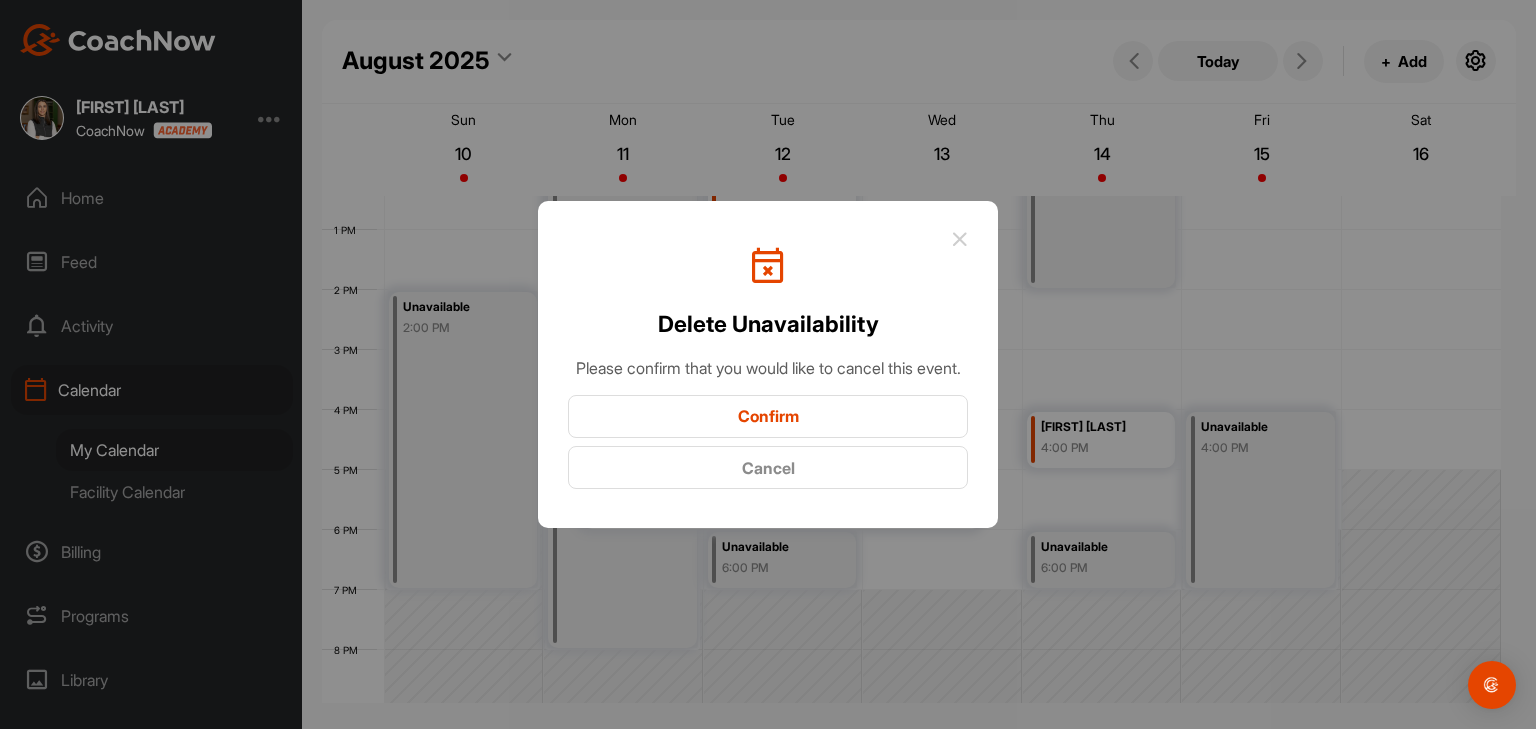 click on "Confirm" at bounding box center (768, 416) 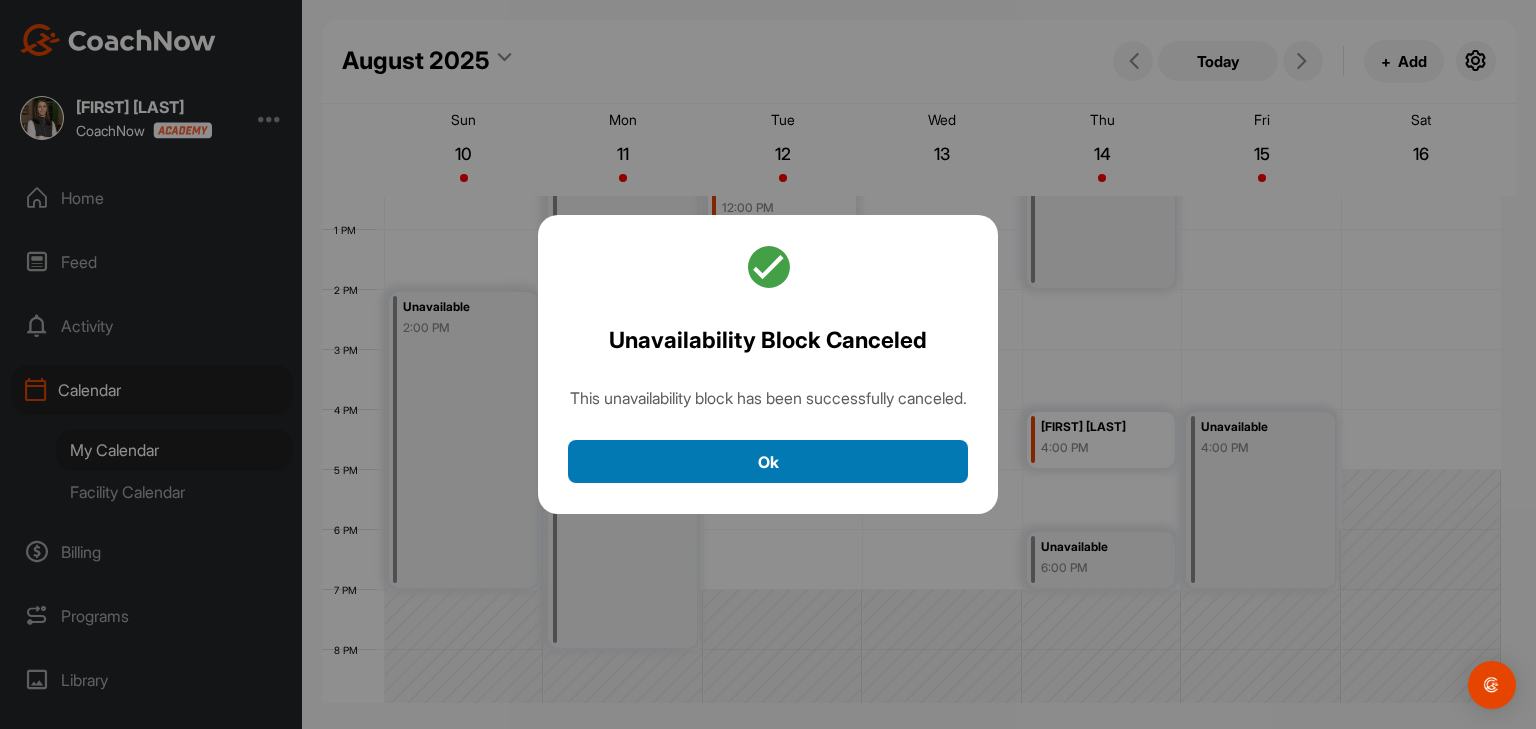 click on "Ok" at bounding box center (768, 461) 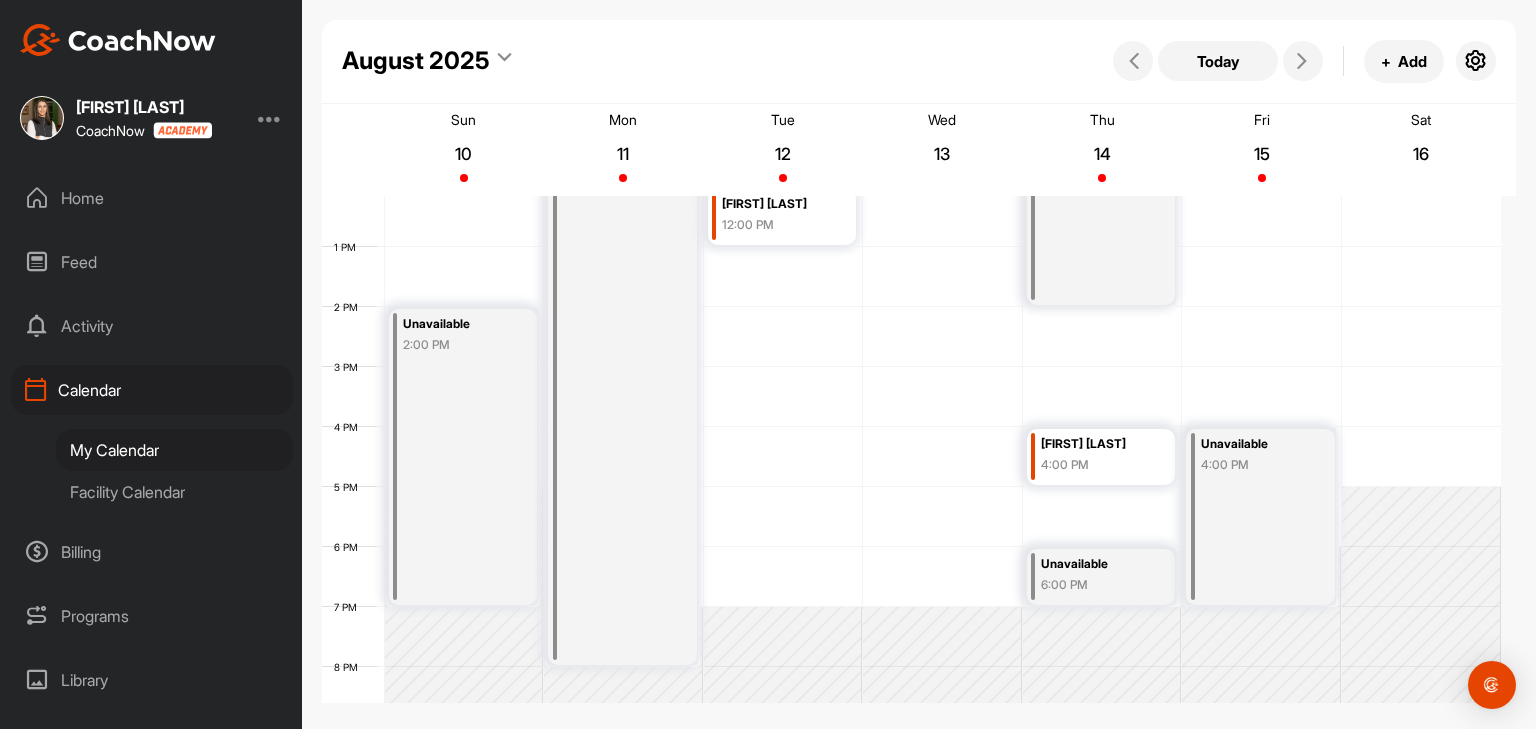 scroll, scrollTop: 746, scrollLeft: 0, axis: vertical 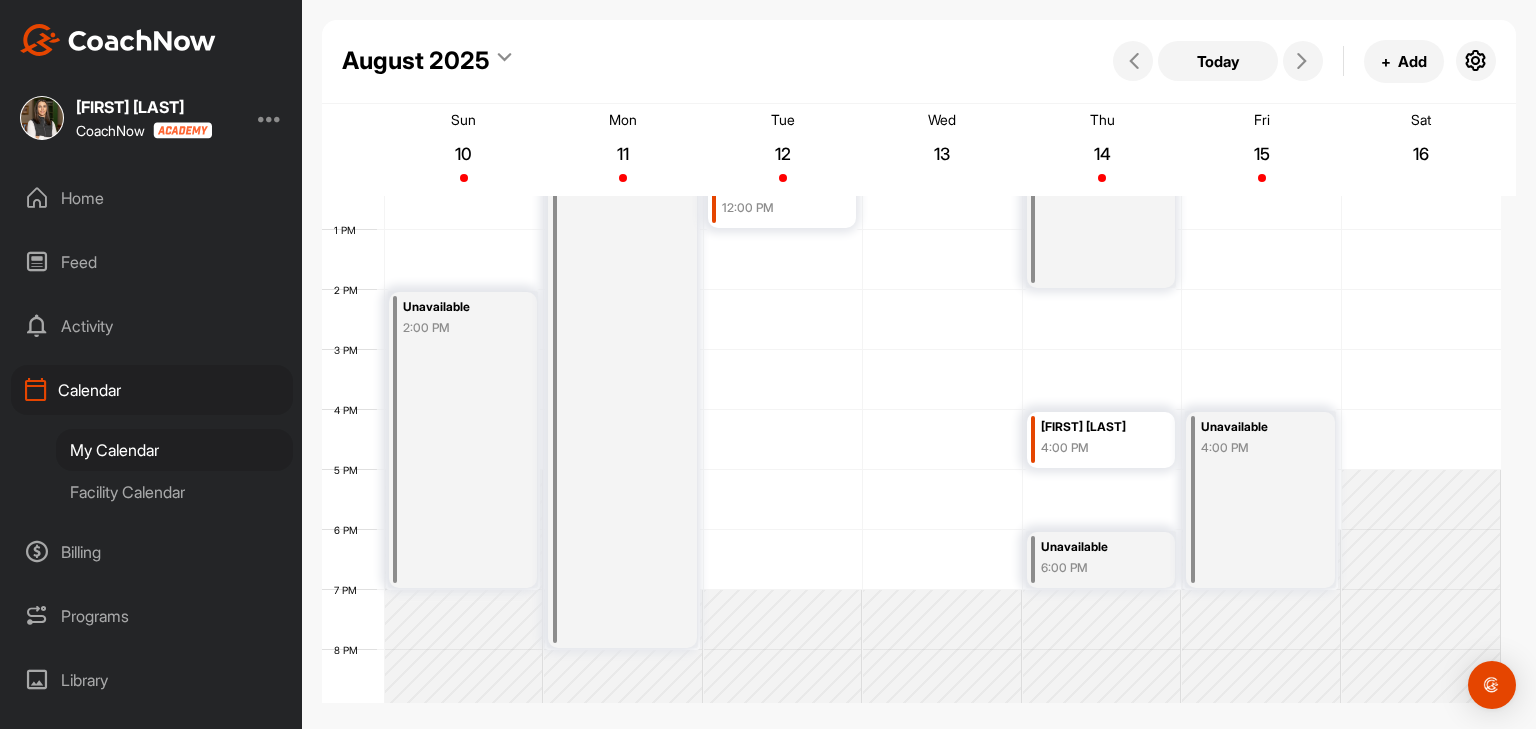 click on "Facility Calendar" at bounding box center [174, 492] 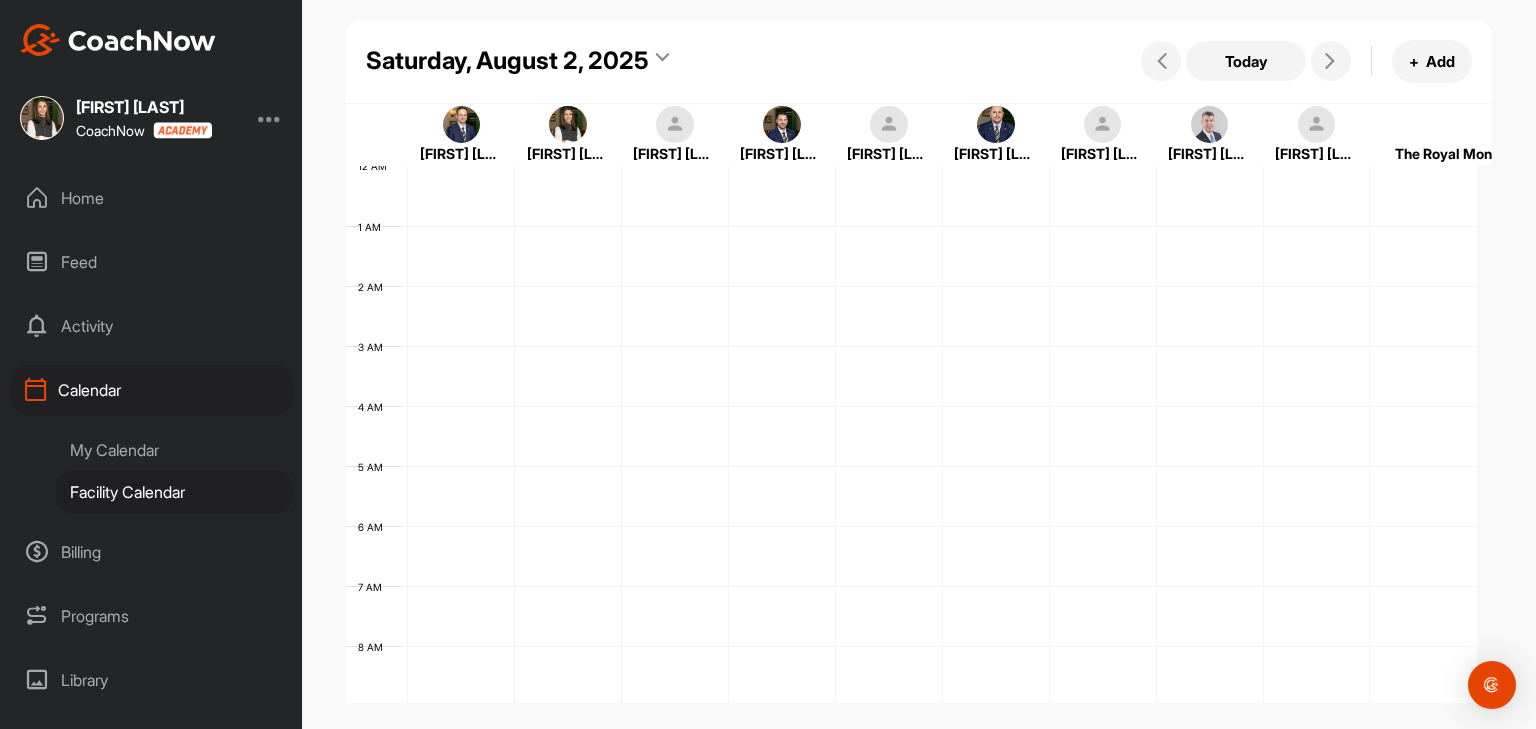 scroll, scrollTop: 0, scrollLeft: 0, axis: both 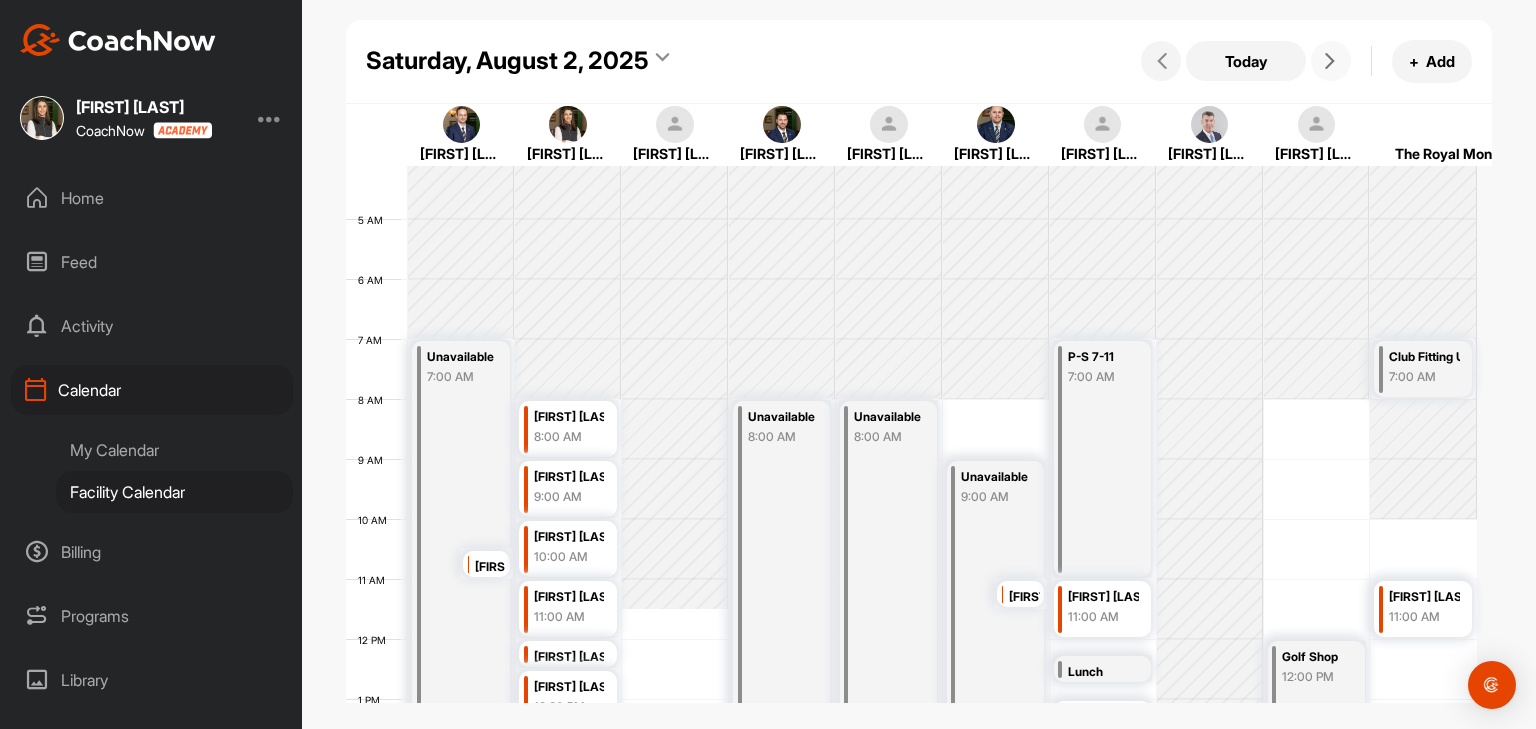 click at bounding box center [1331, 61] 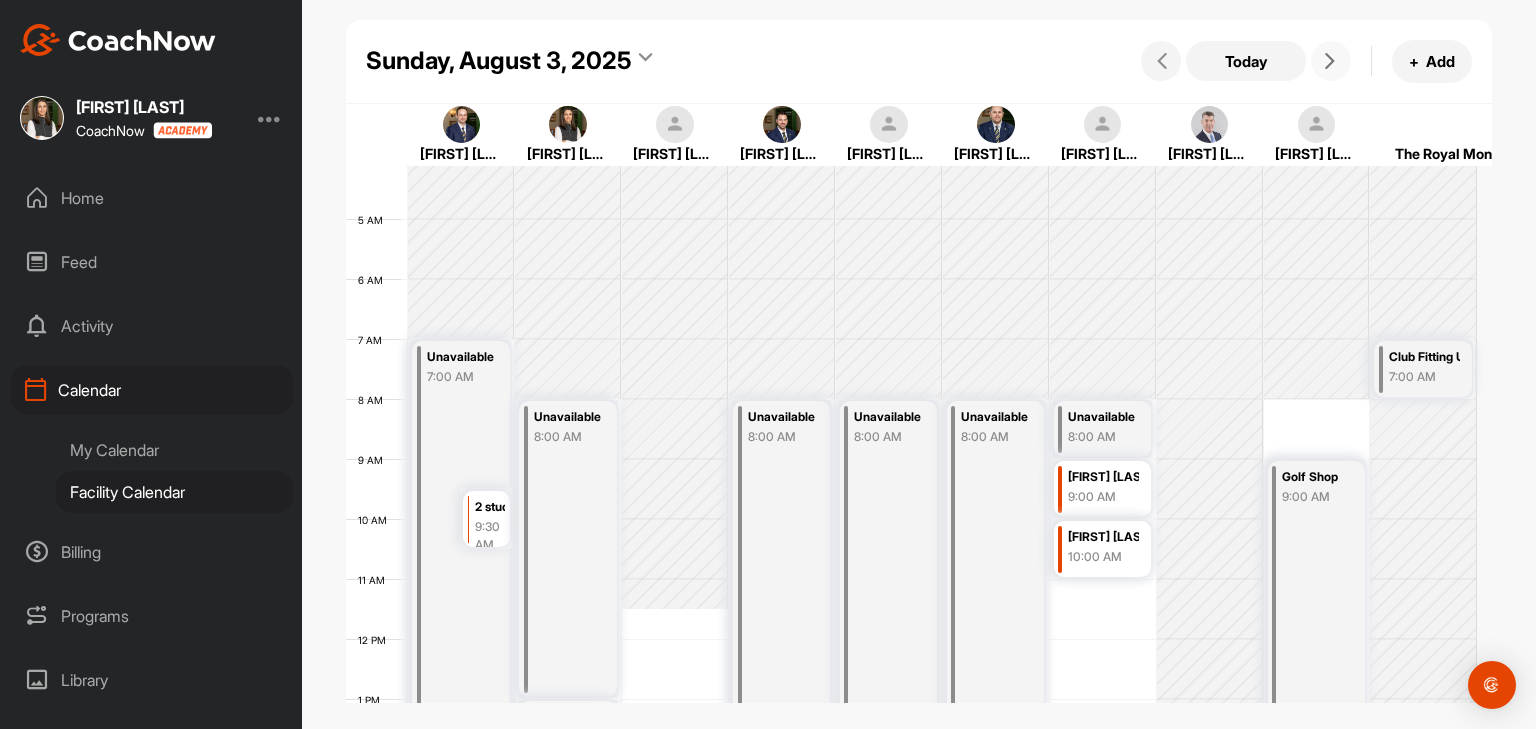 scroll, scrollTop: 347, scrollLeft: 0, axis: vertical 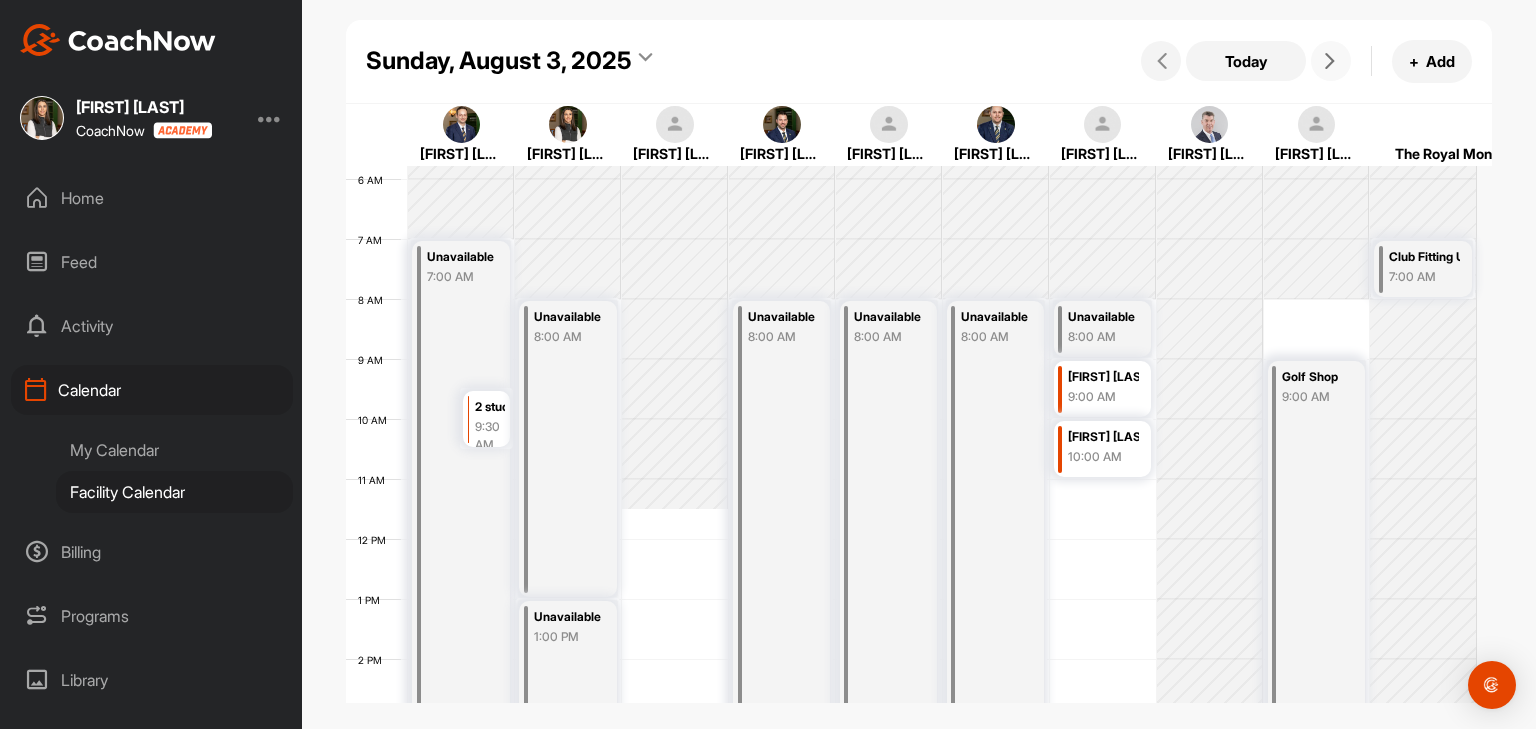 click at bounding box center [1331, 61] 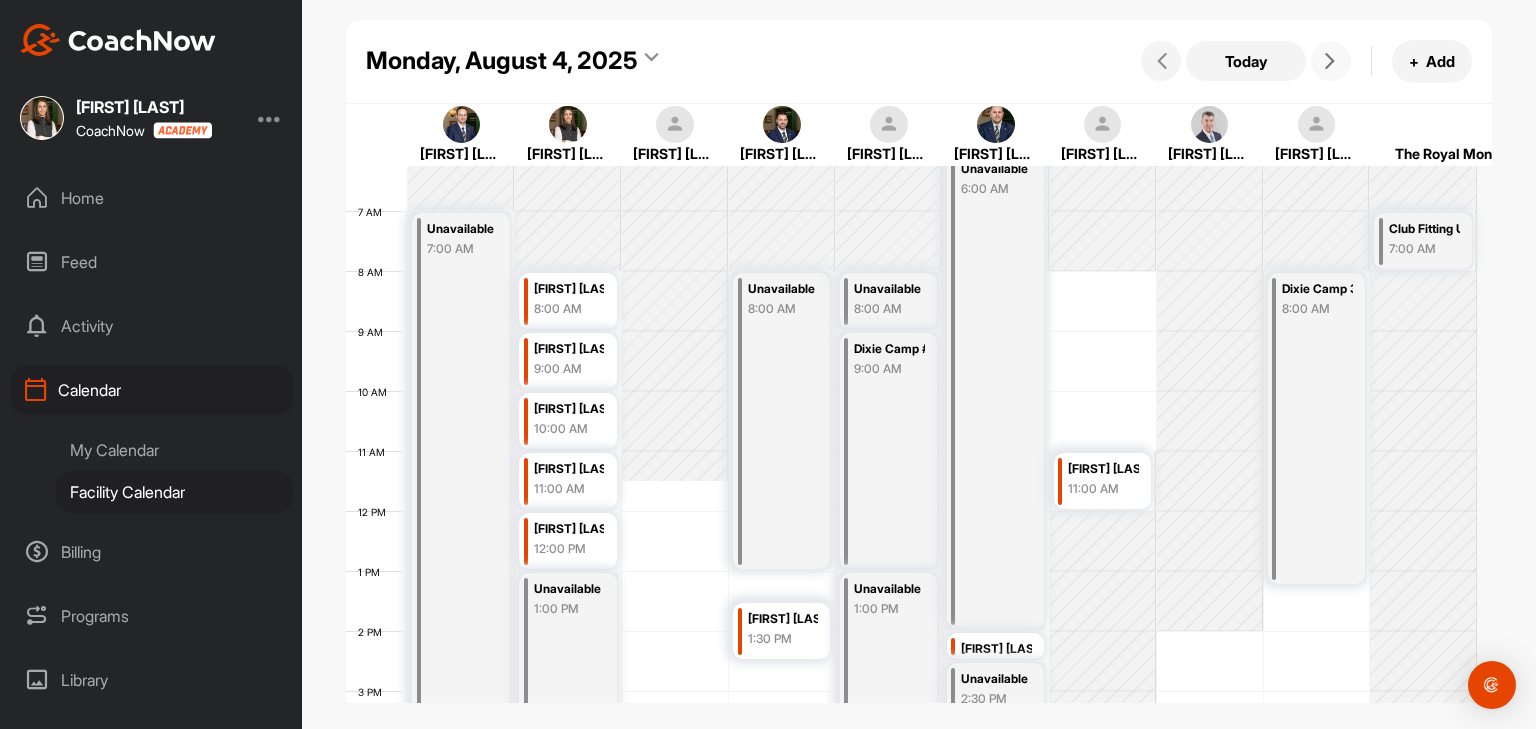 scroll, scrollTop: 347, scrollLeft: 0, axis: vertical 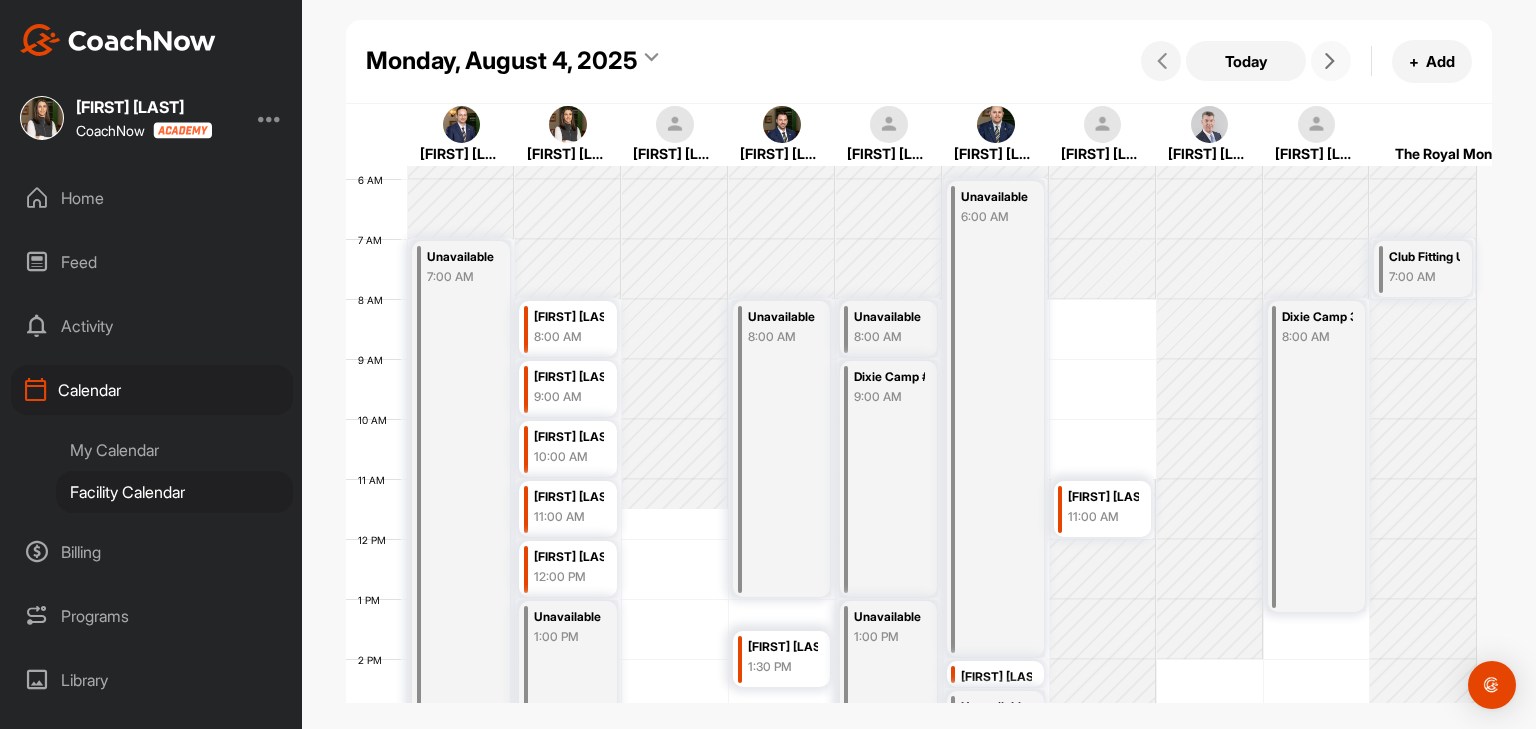 click at bounding box center (1331, 61) 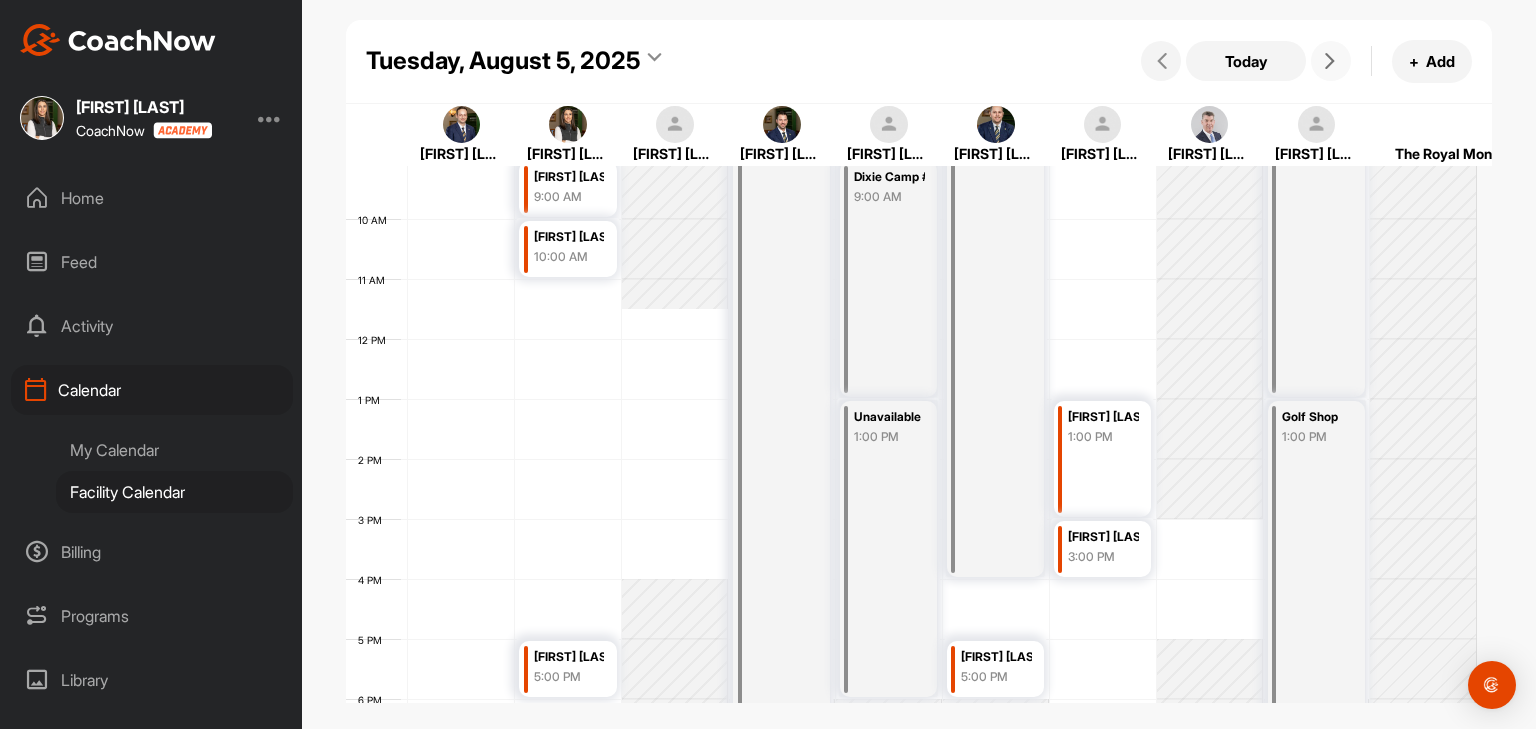 scroll, scrollTop: 447, scrollLeft: 0, axis: vertical 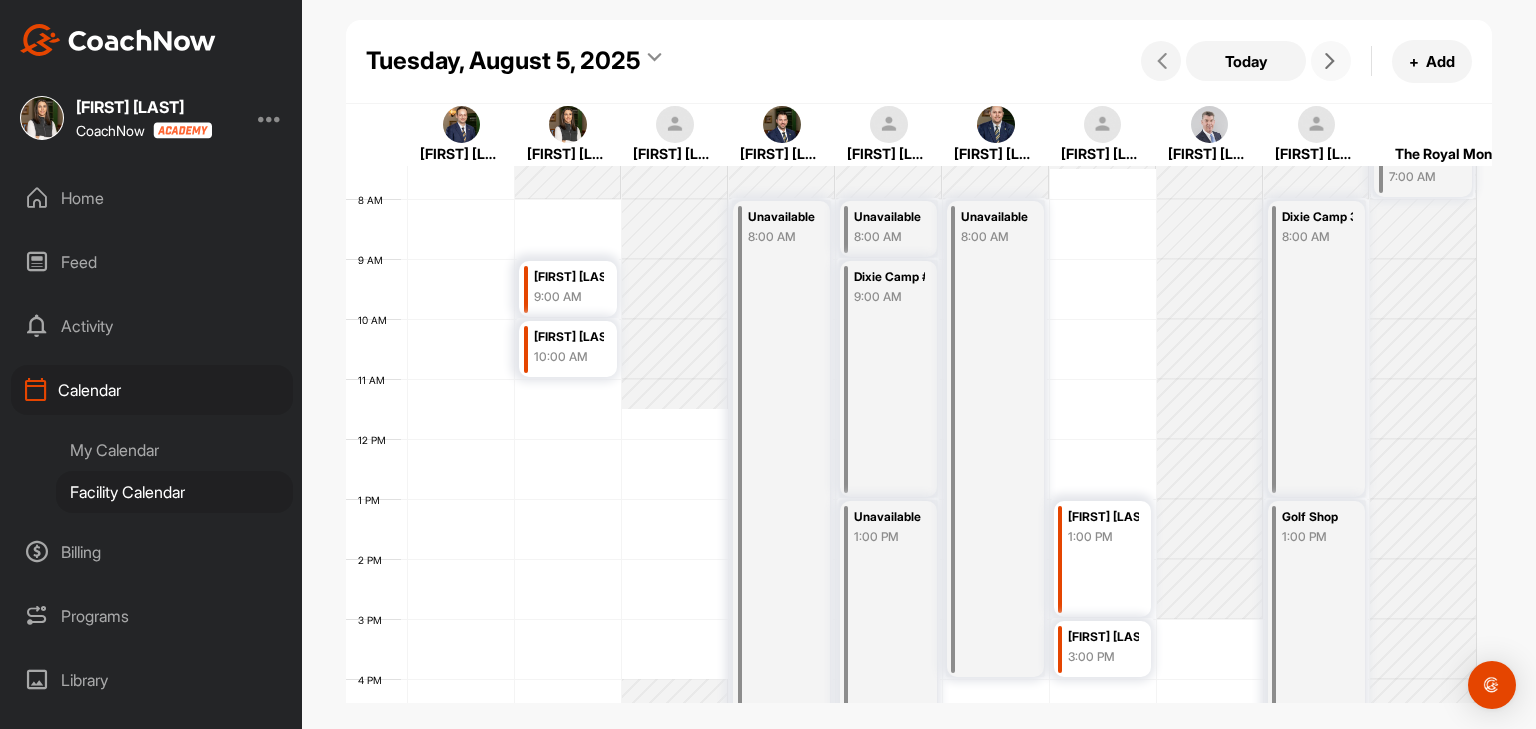 click at bounding box center [1330, 61] 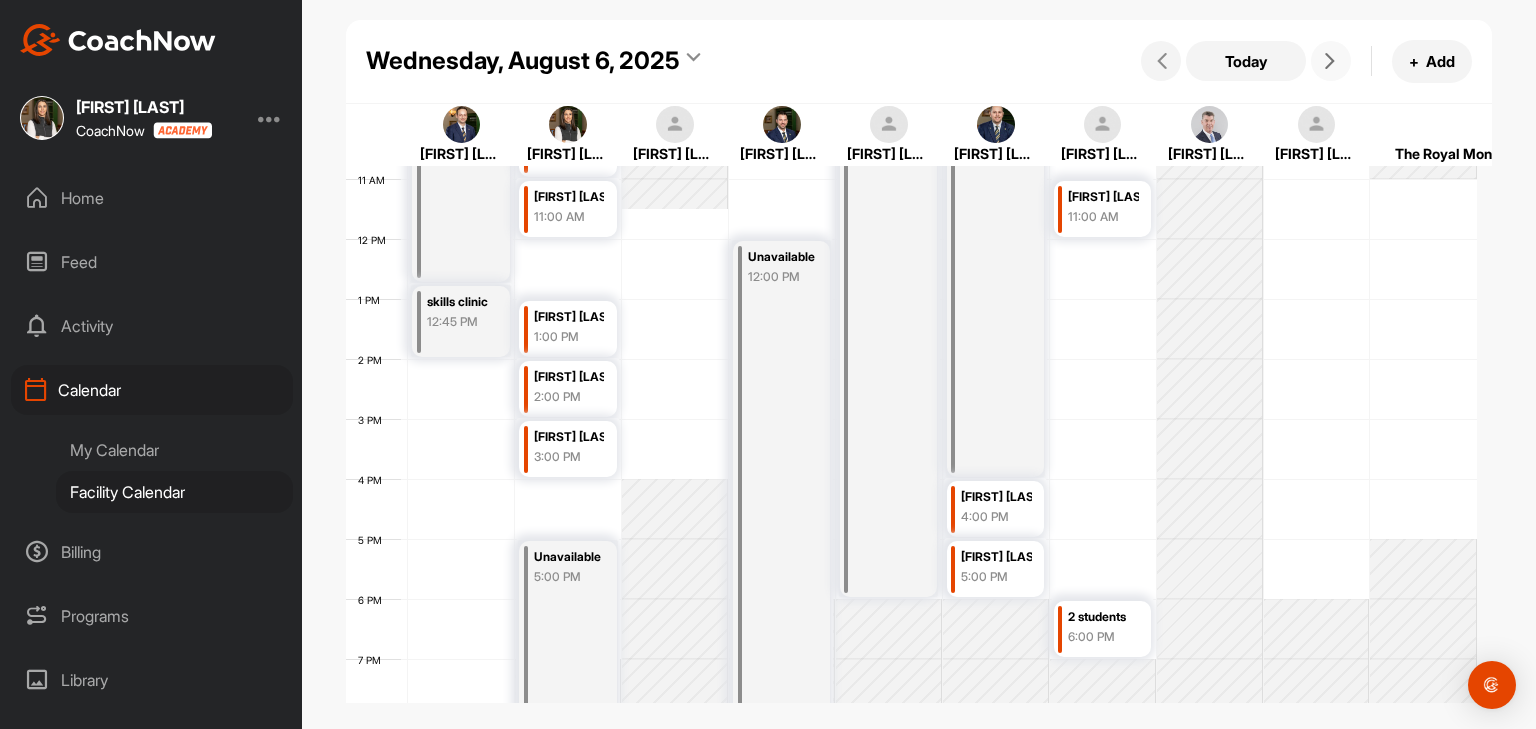 scroll, scrollTop: 547, scrollLeft: 0, axis: vertical 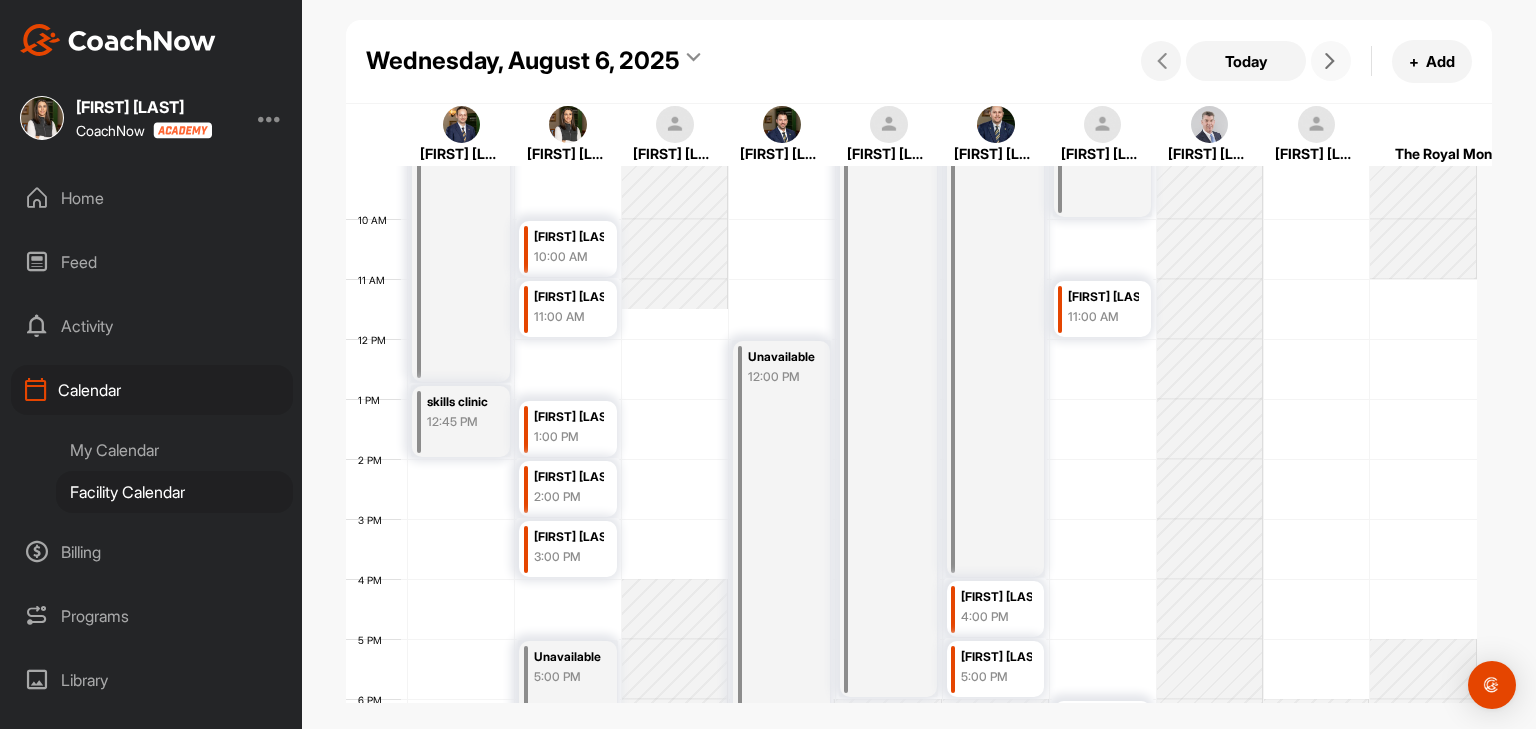 click at bounding box center (1331, 61) 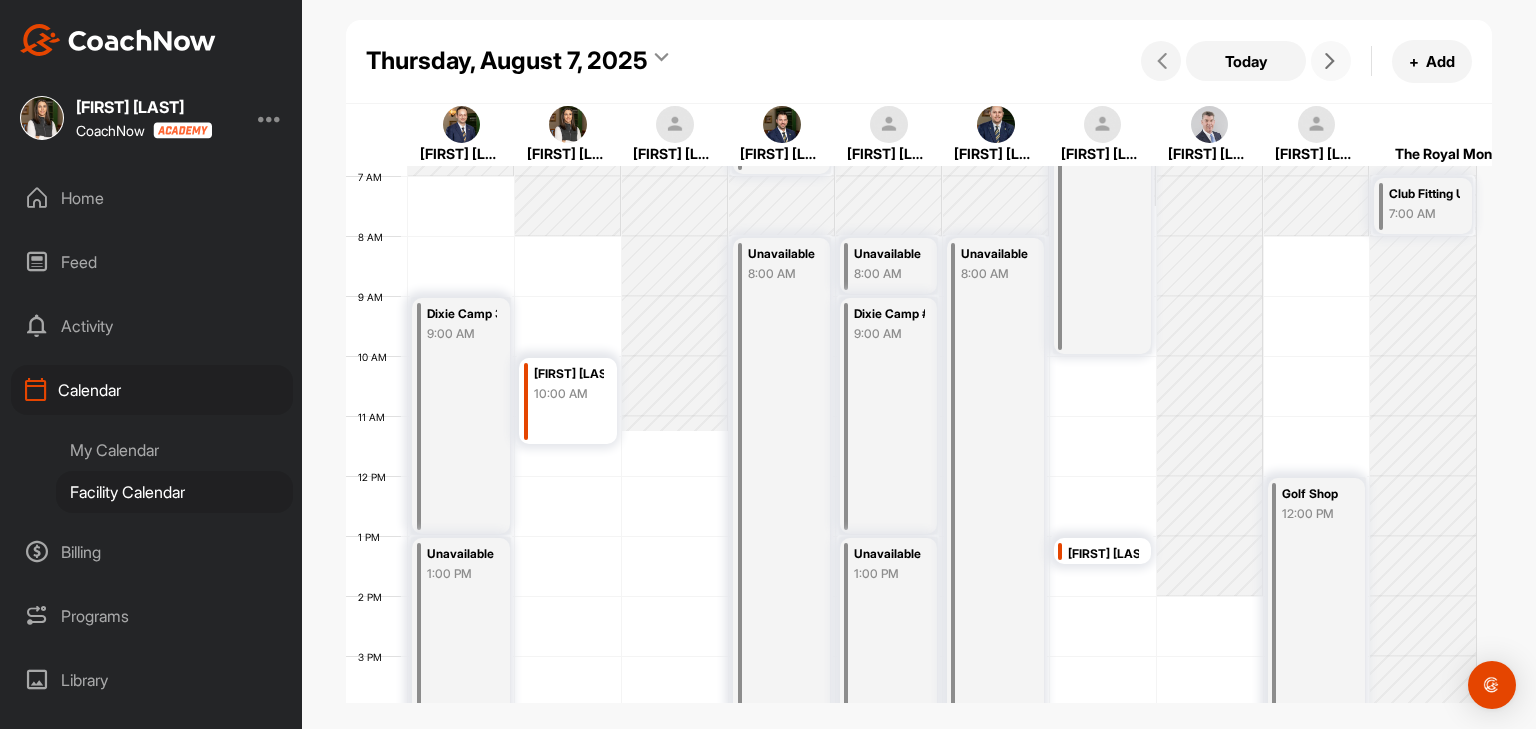 scroll, scrollTop: 347, scrollLeft: 0, axis: vertical 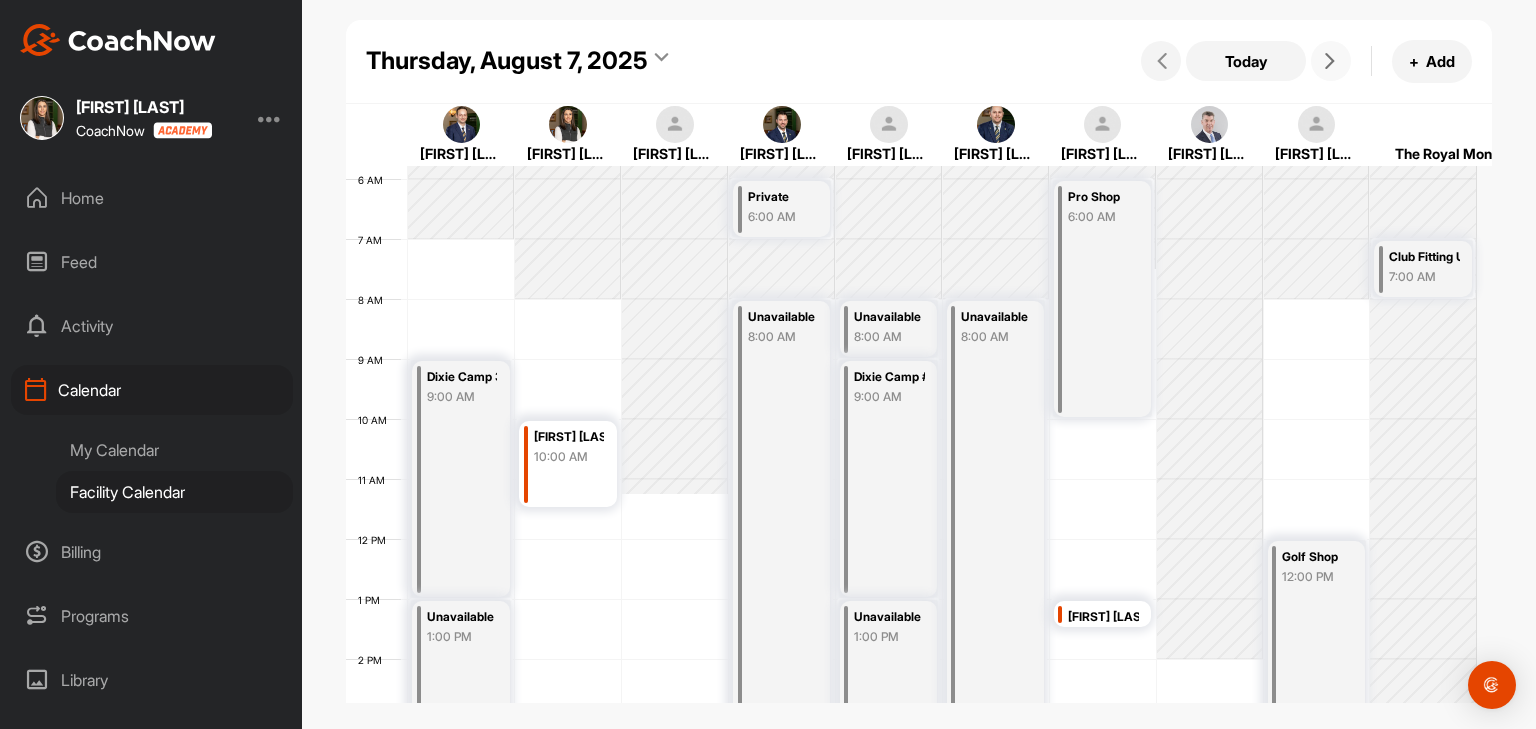 click at bounding box center [1331, 61] 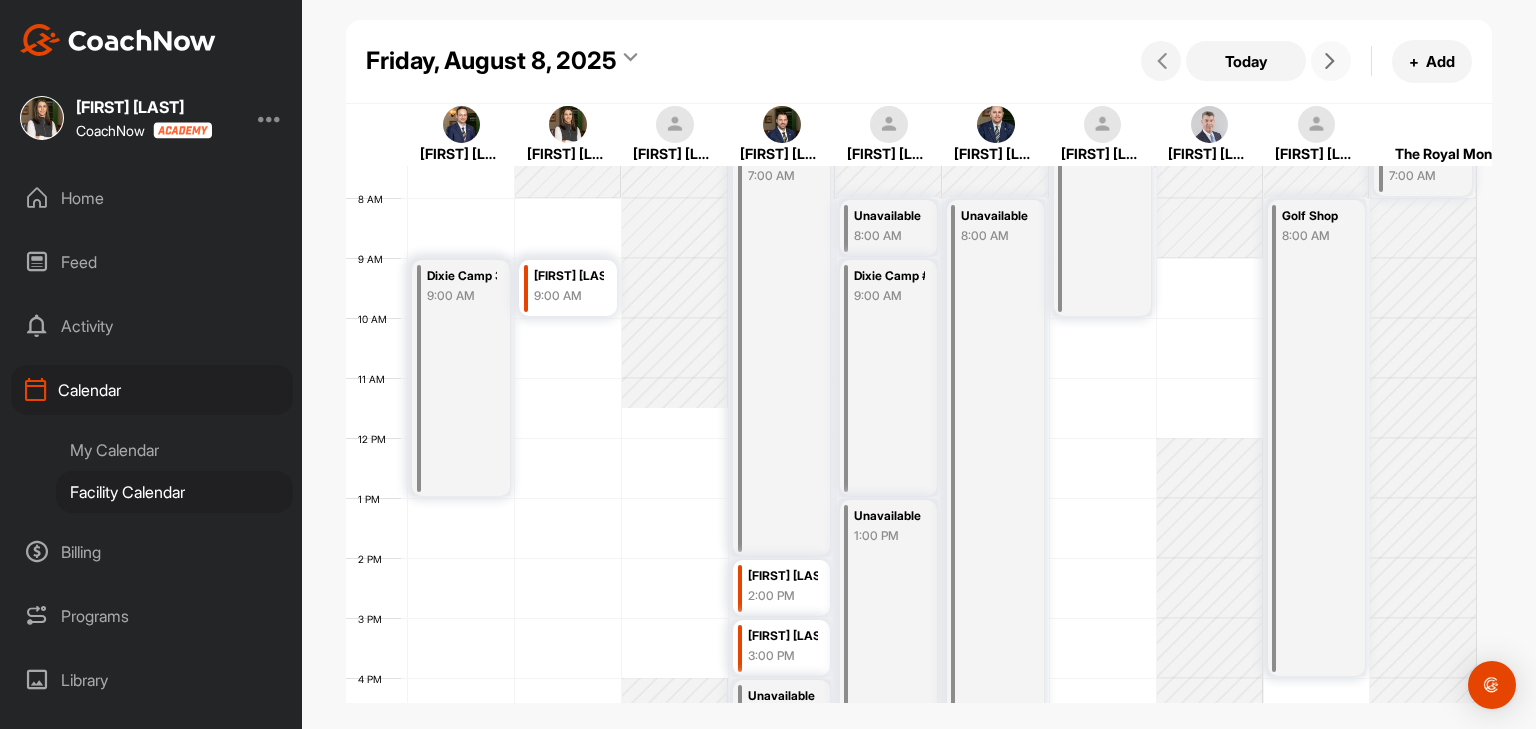 scroll, scrollTop: 447, scrollLeft: 0, axis: vertical 